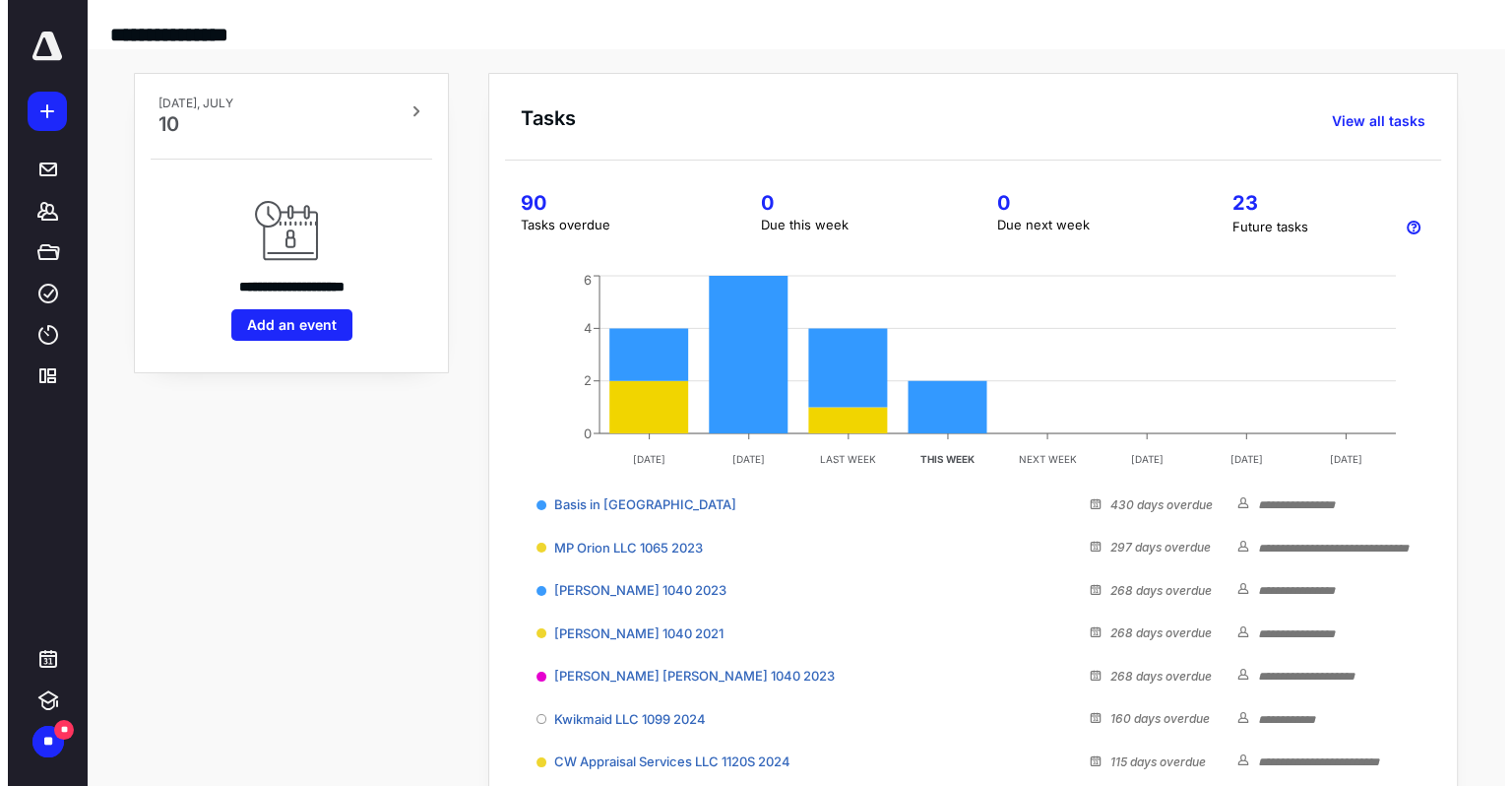 scroll, scrollTop: 0, scrollLeft: 0, axis: both 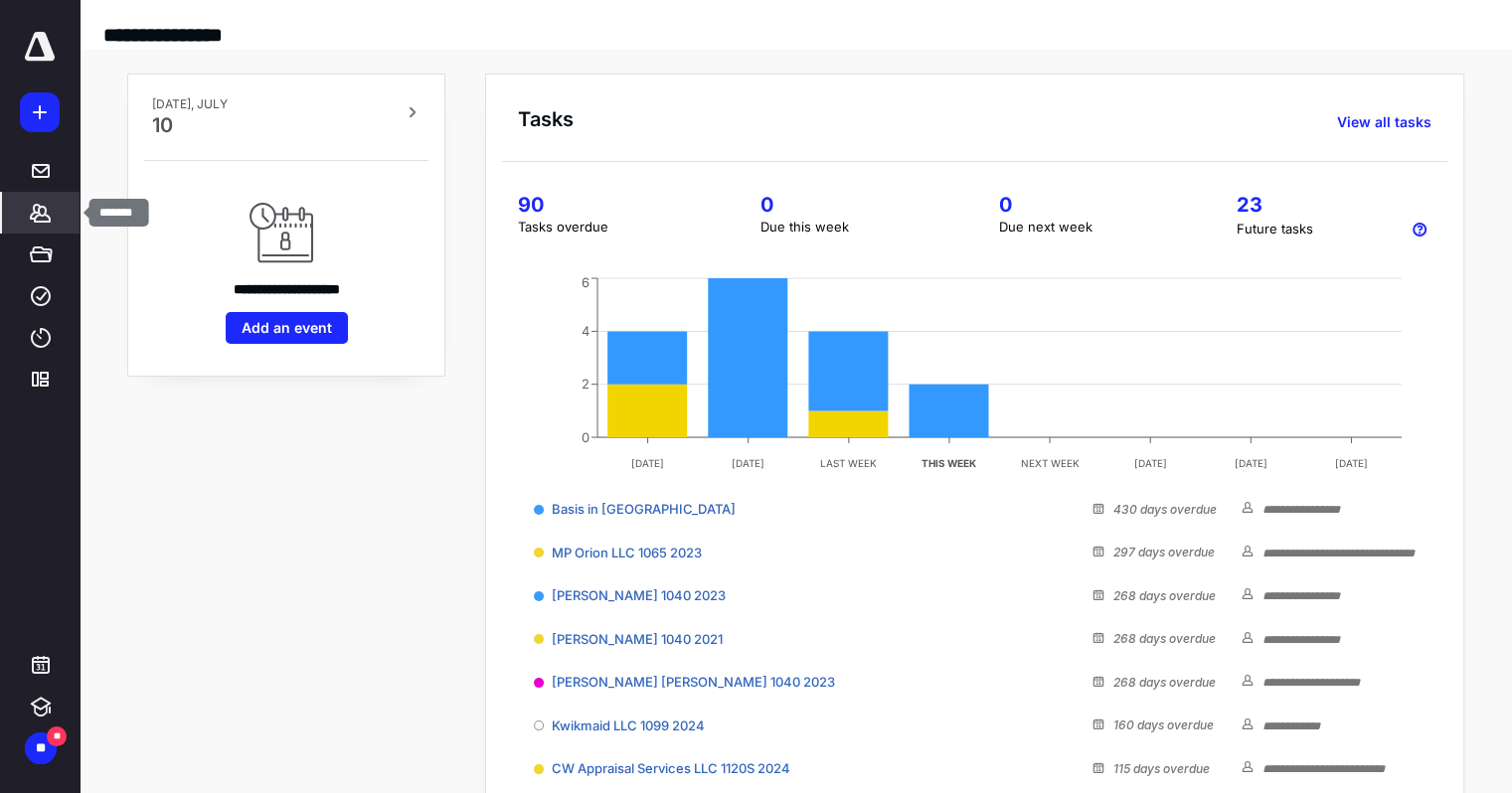 click 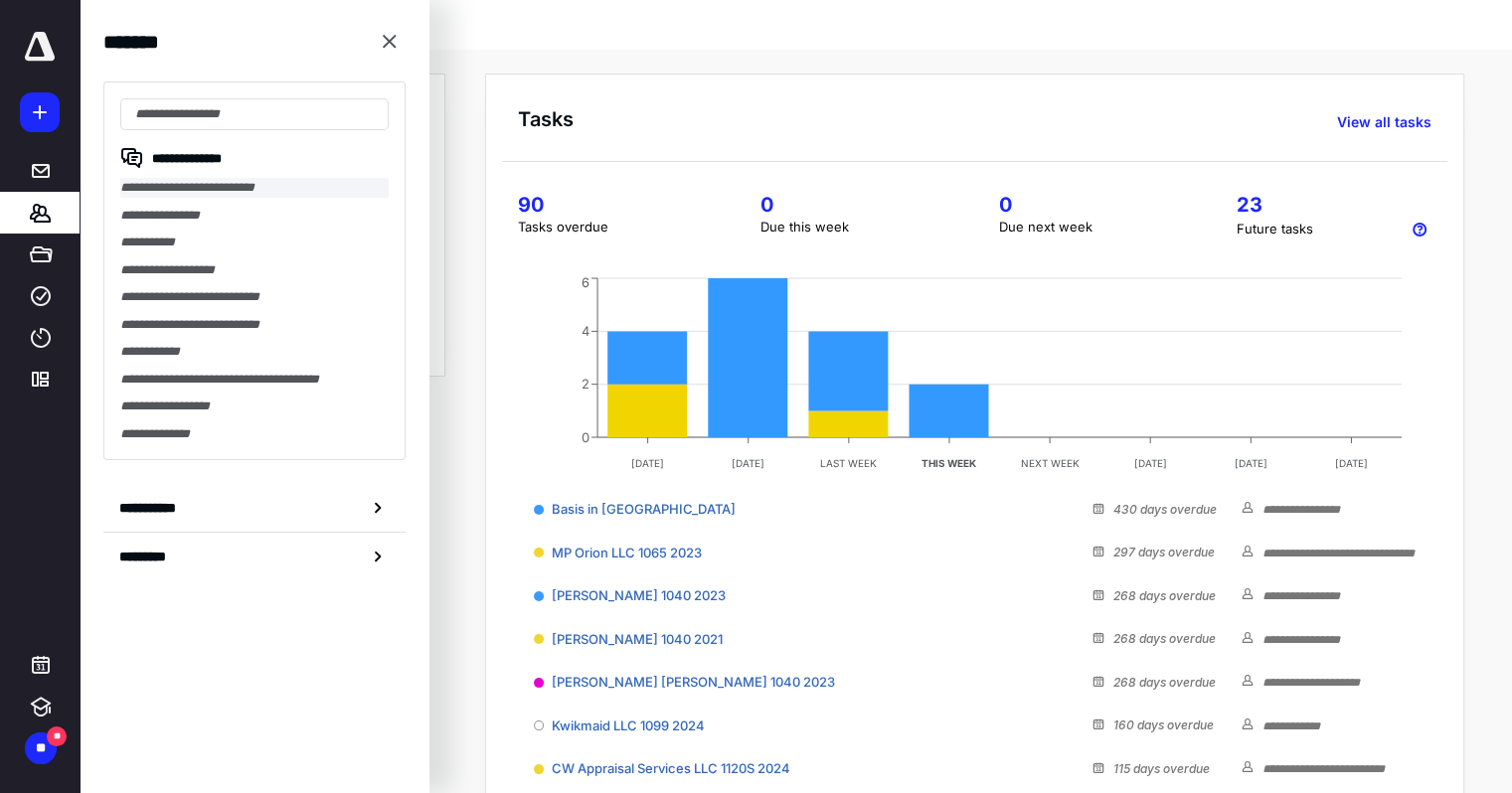 click on "**********" at bounding box center (254, 188) 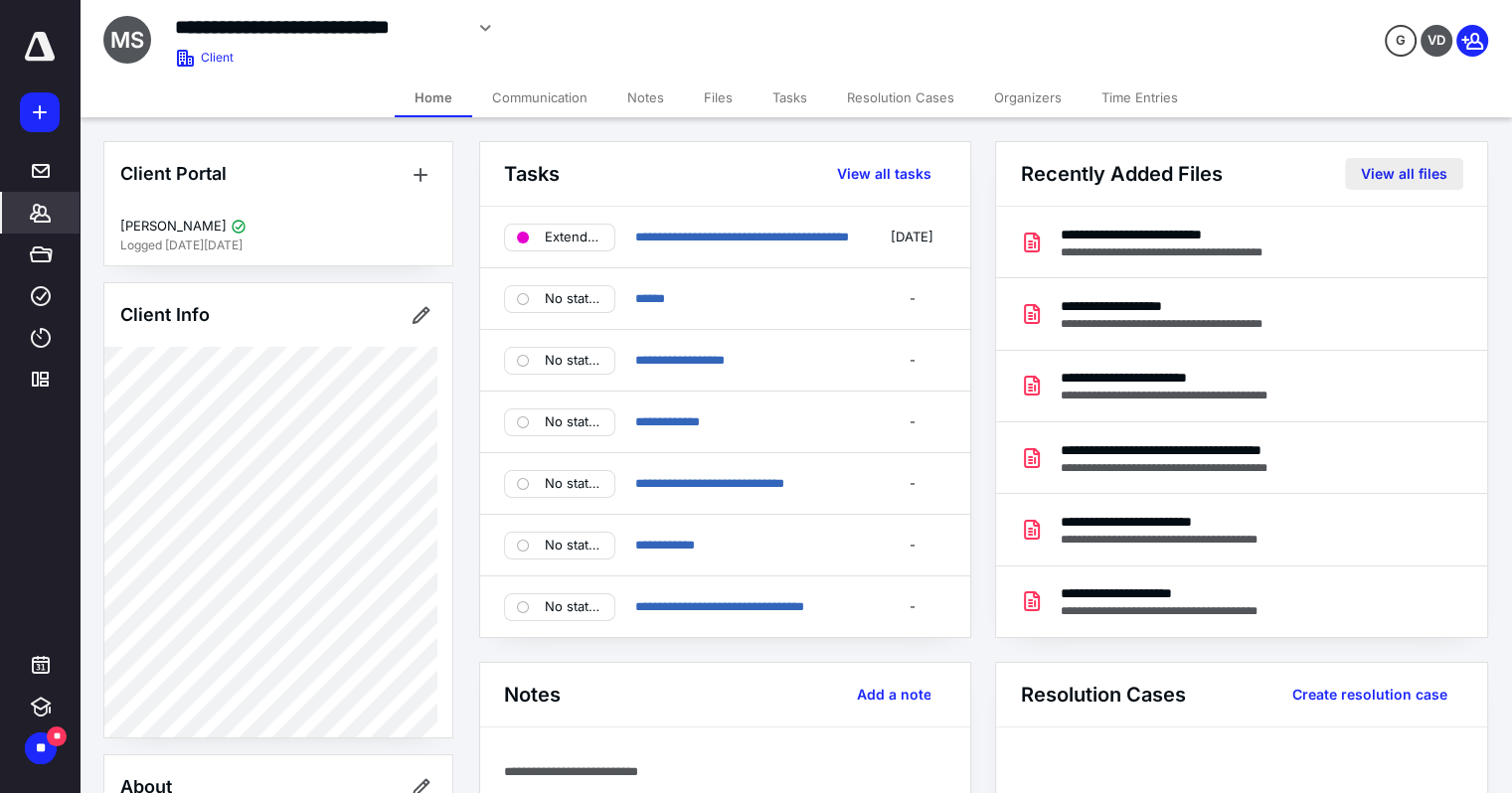 click on "View all files" at bounding box center (1404, 174) 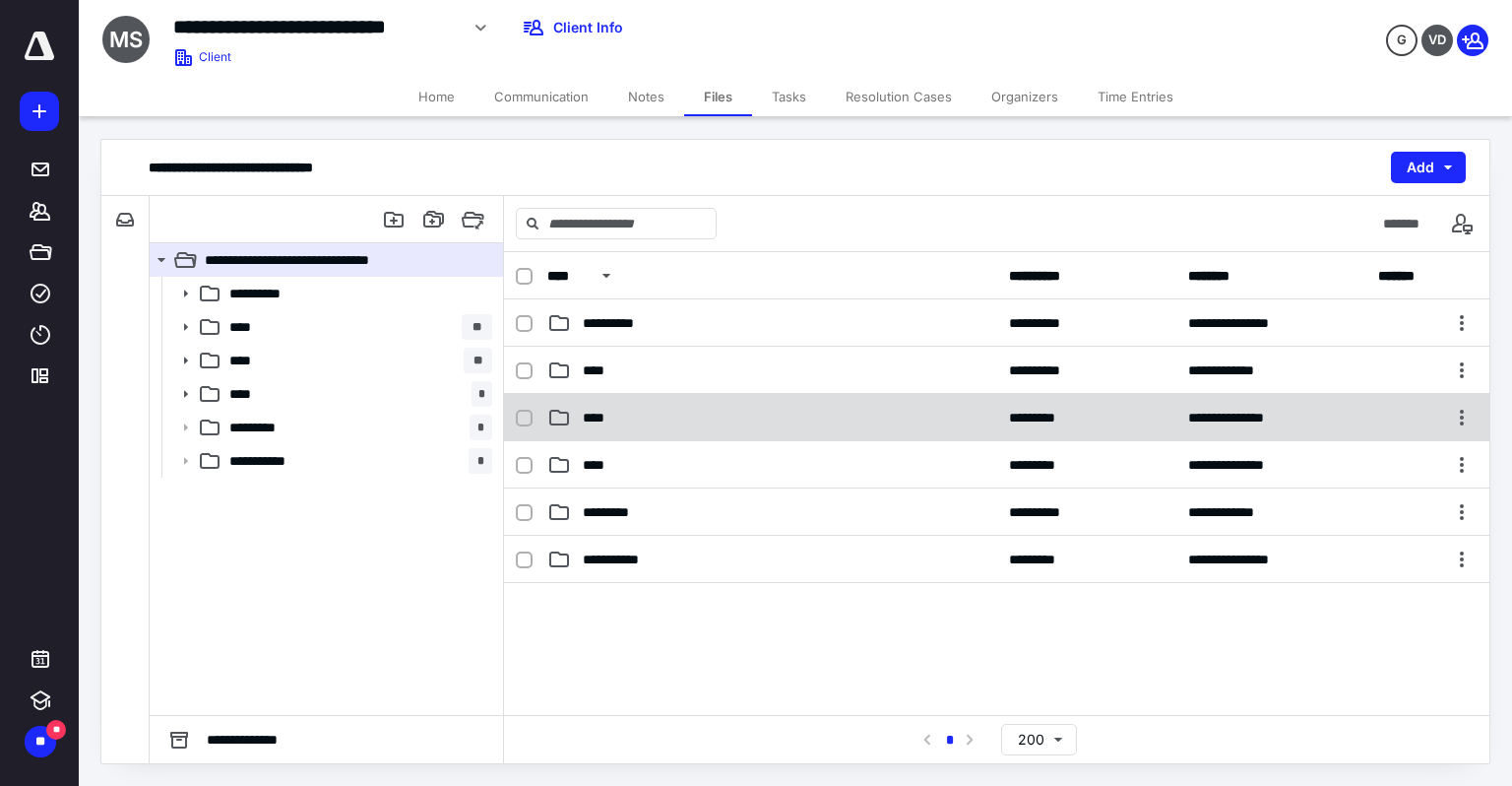 click on "****" at bounding box center [772, 418] 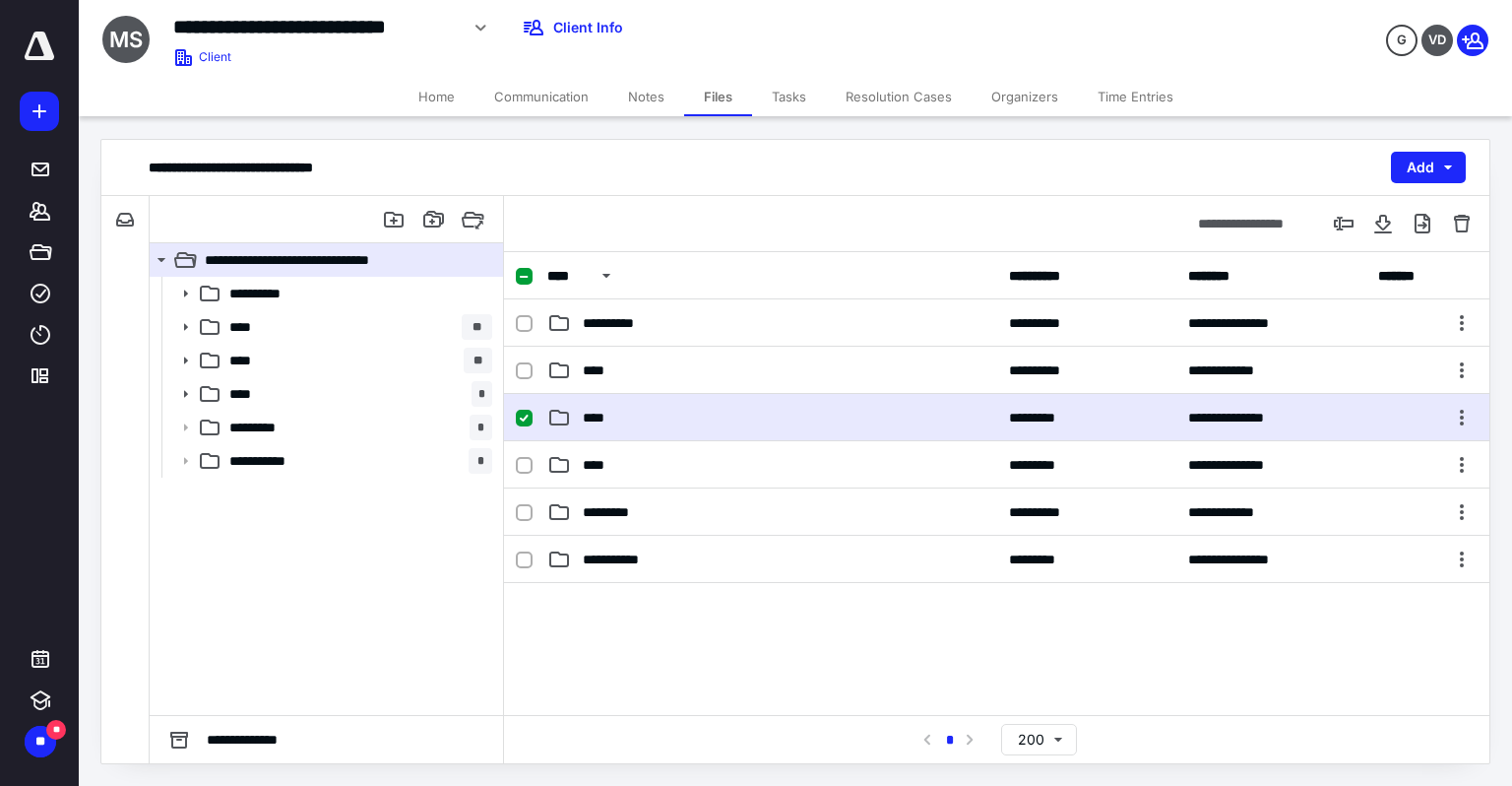 click on "****" at bounding box center (772, 418) 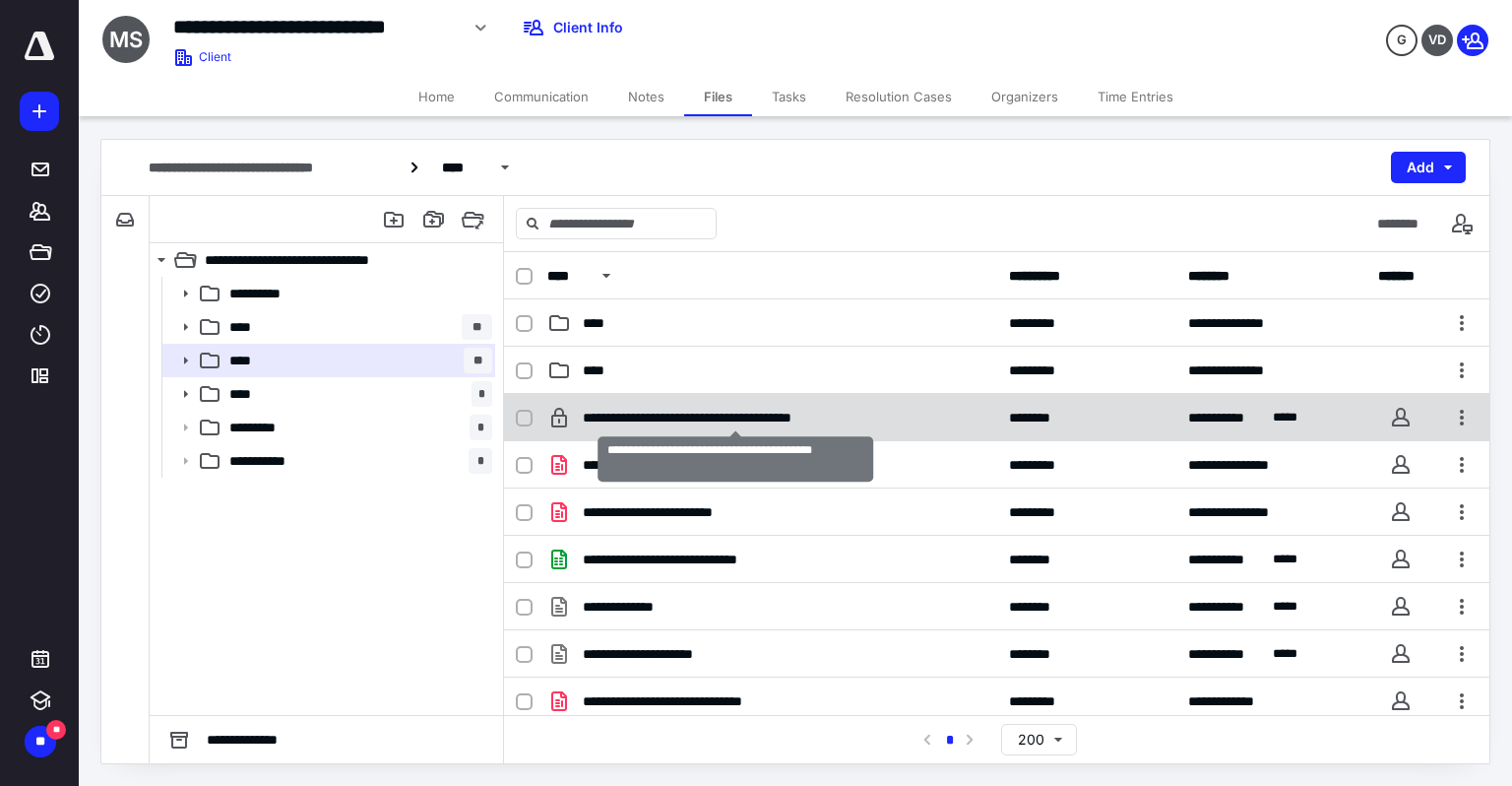 click on "**********" at bounding box center [735, 418] 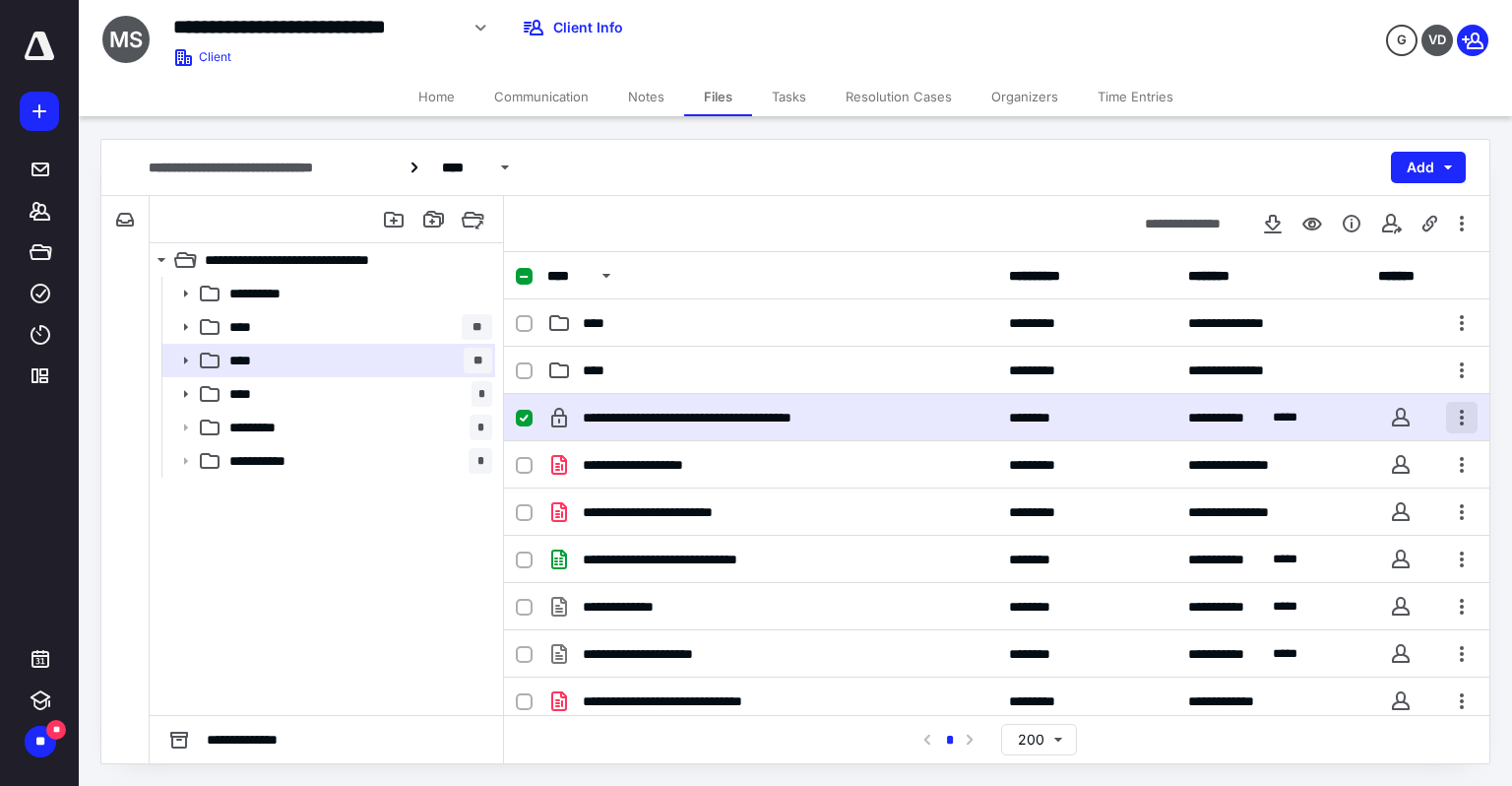 click at bounding box center [1462, 418] 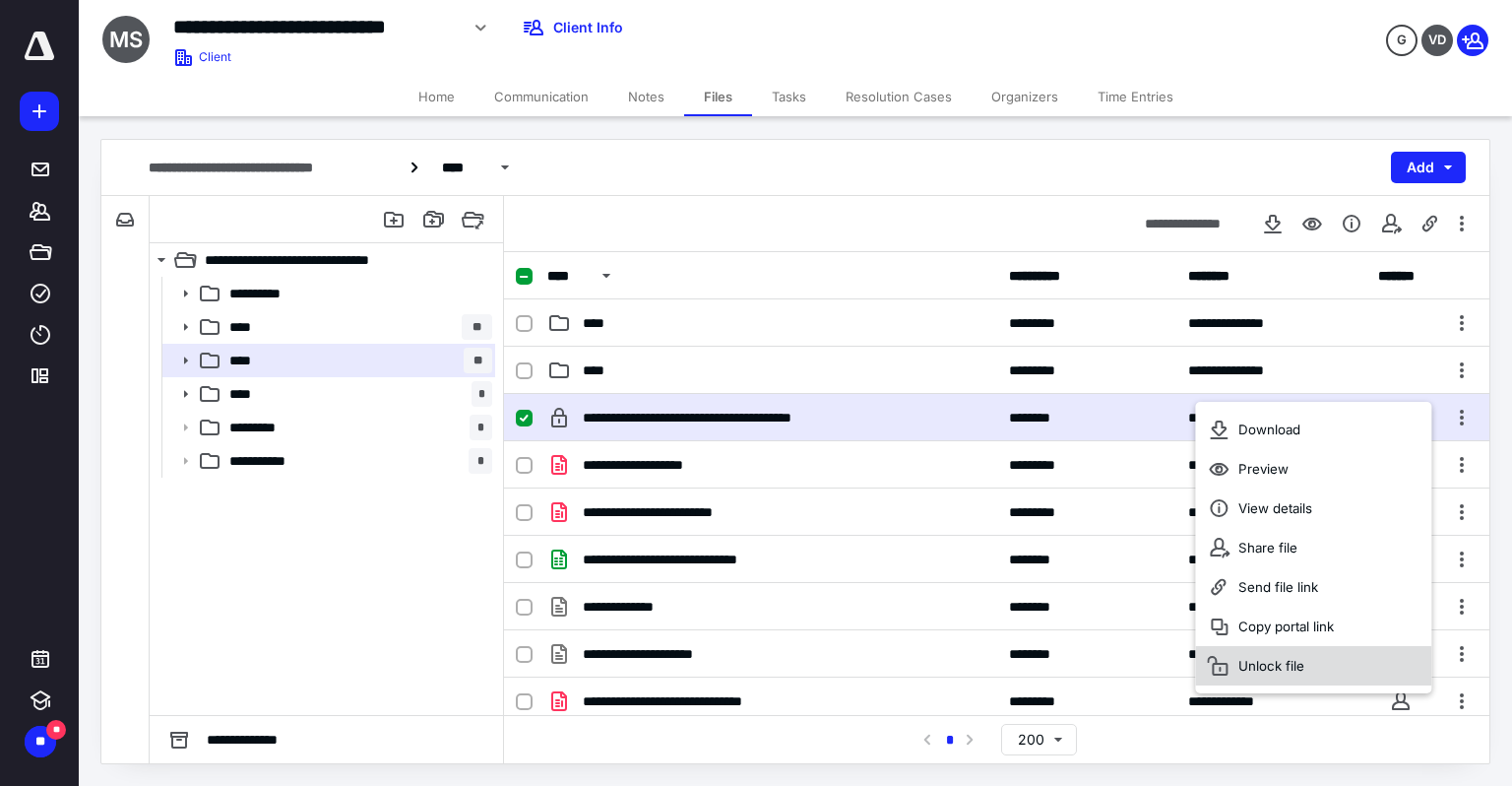 click on "Unlock file" at bounding box center (1313, 666) 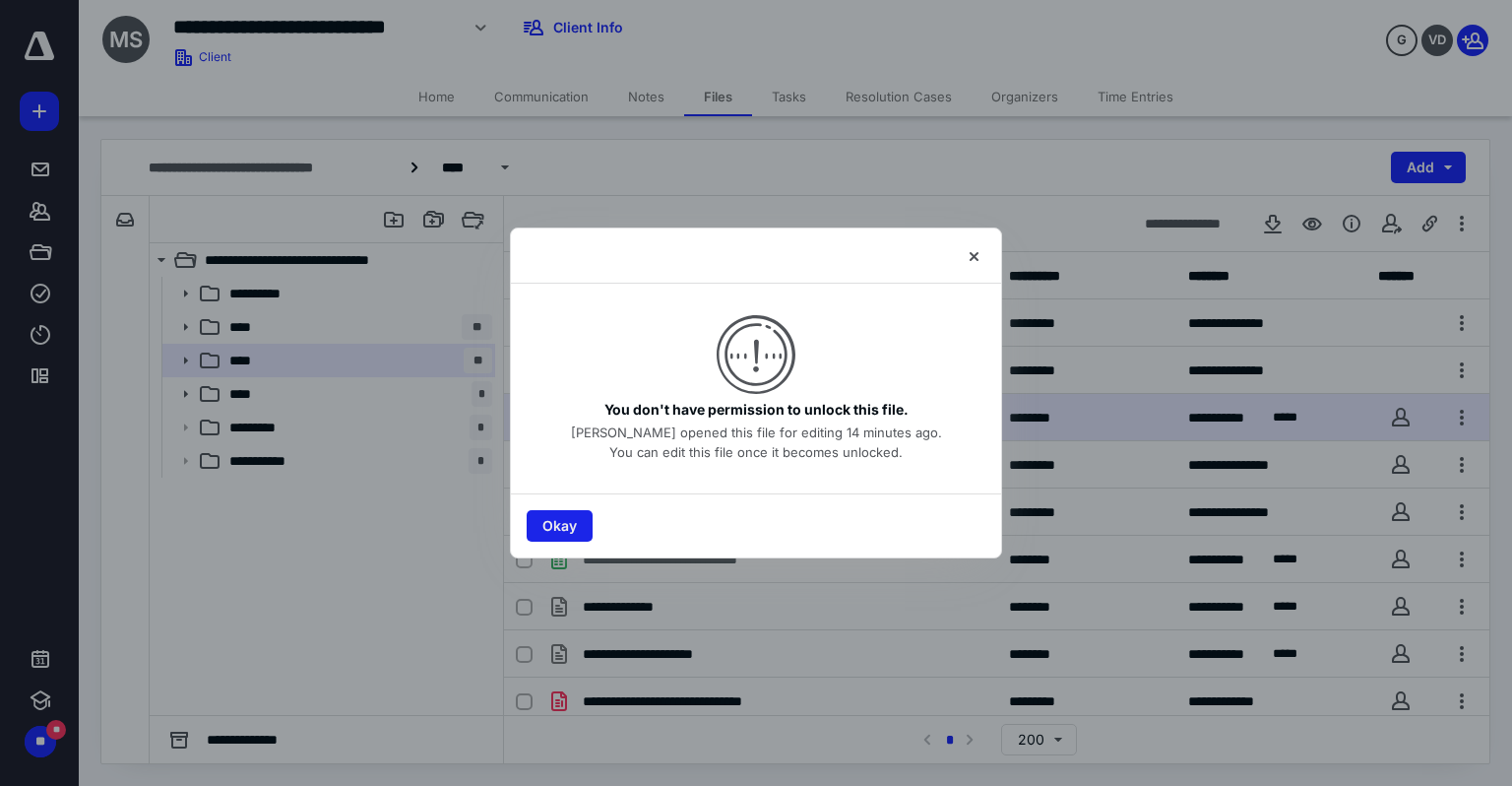click on "Okay" at bounding box center [559, 526] 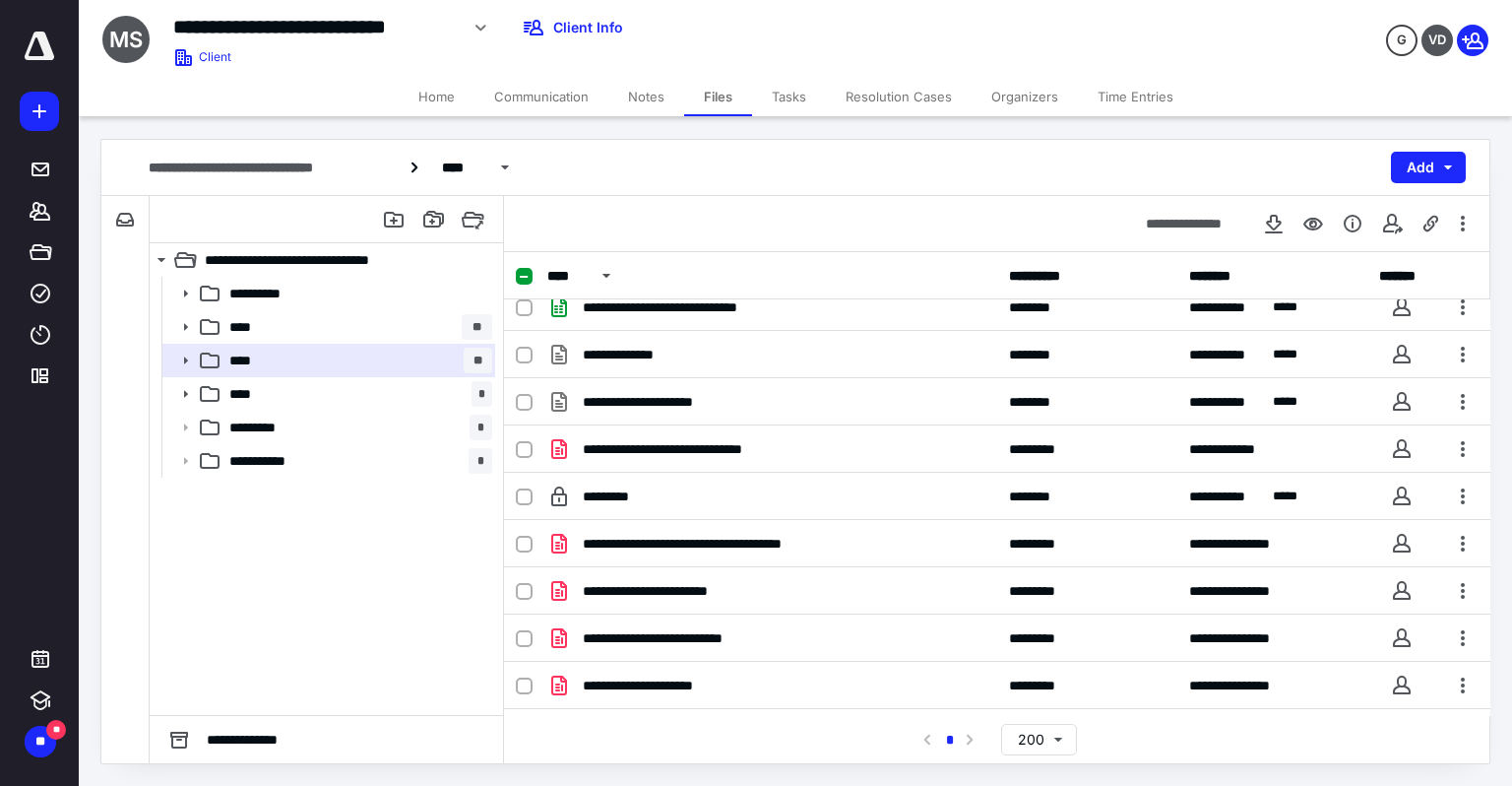 scroll, scrollTop: 252, scrollLeft: 0, axis: vertical 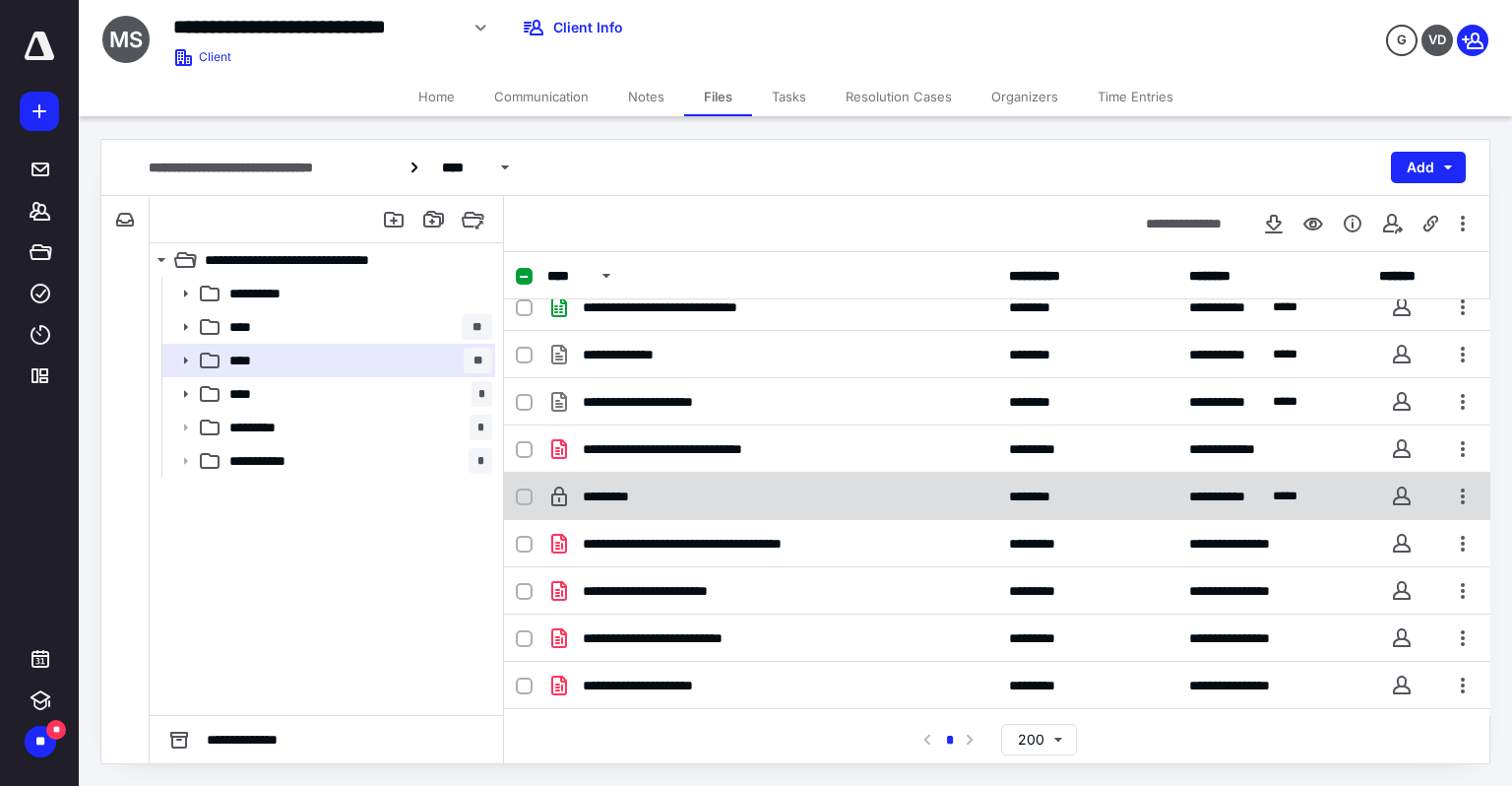 click on "*********" at bounding box center (772, 496) 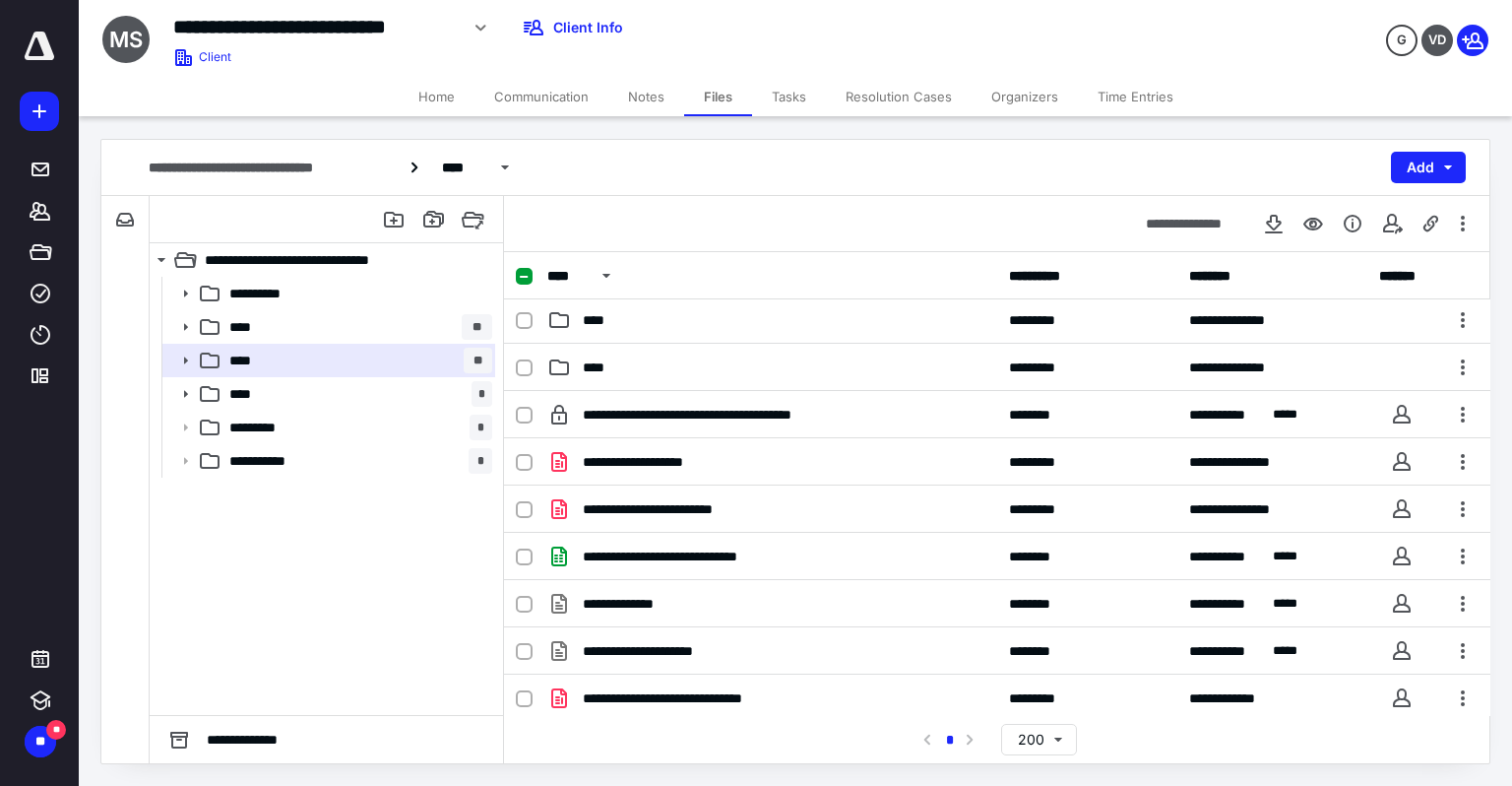 scroll, scrollTop: 0, scrollLeft: 0, axis: both 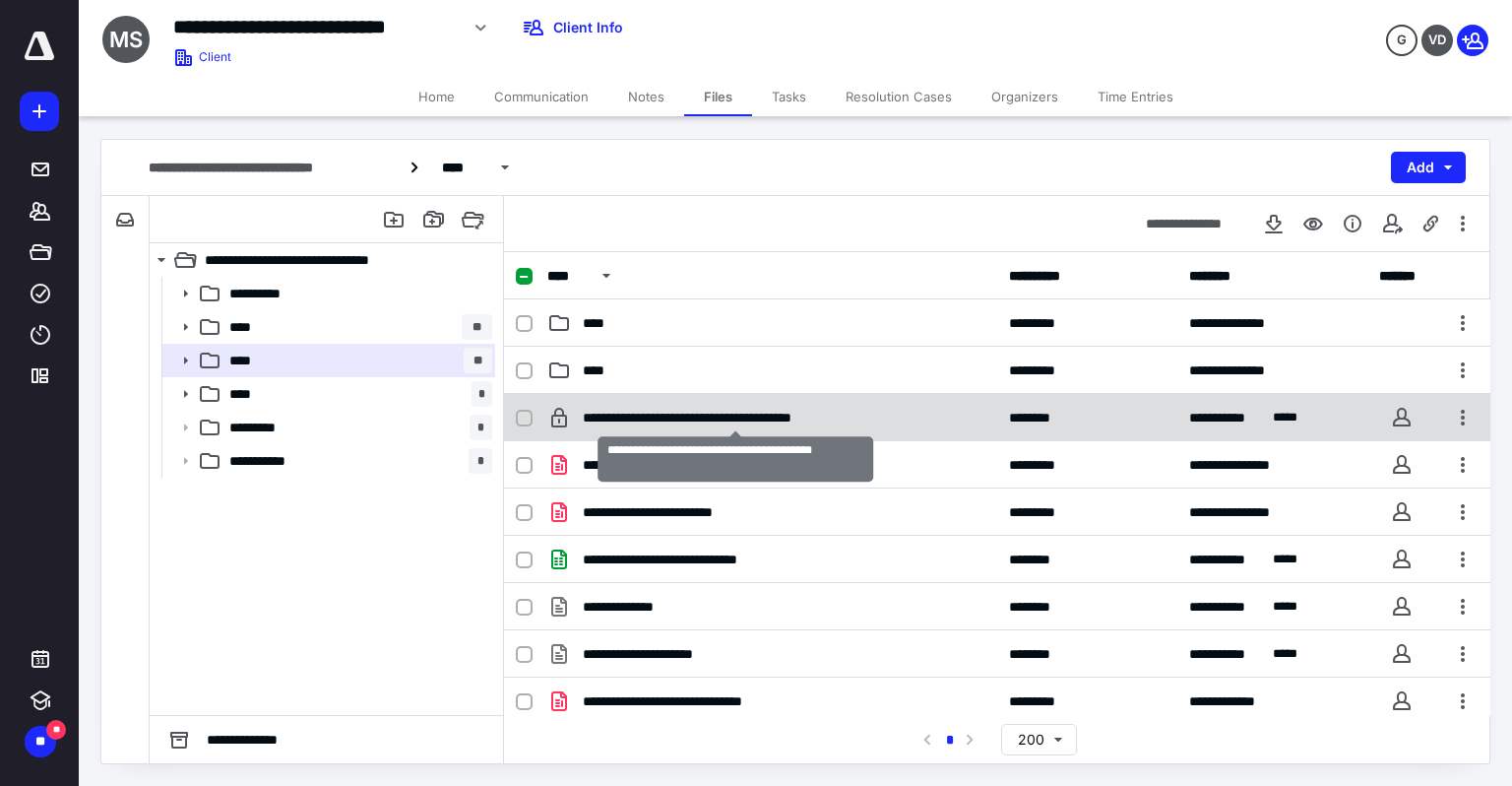 click on "**********" at bounding box center (735, 418) 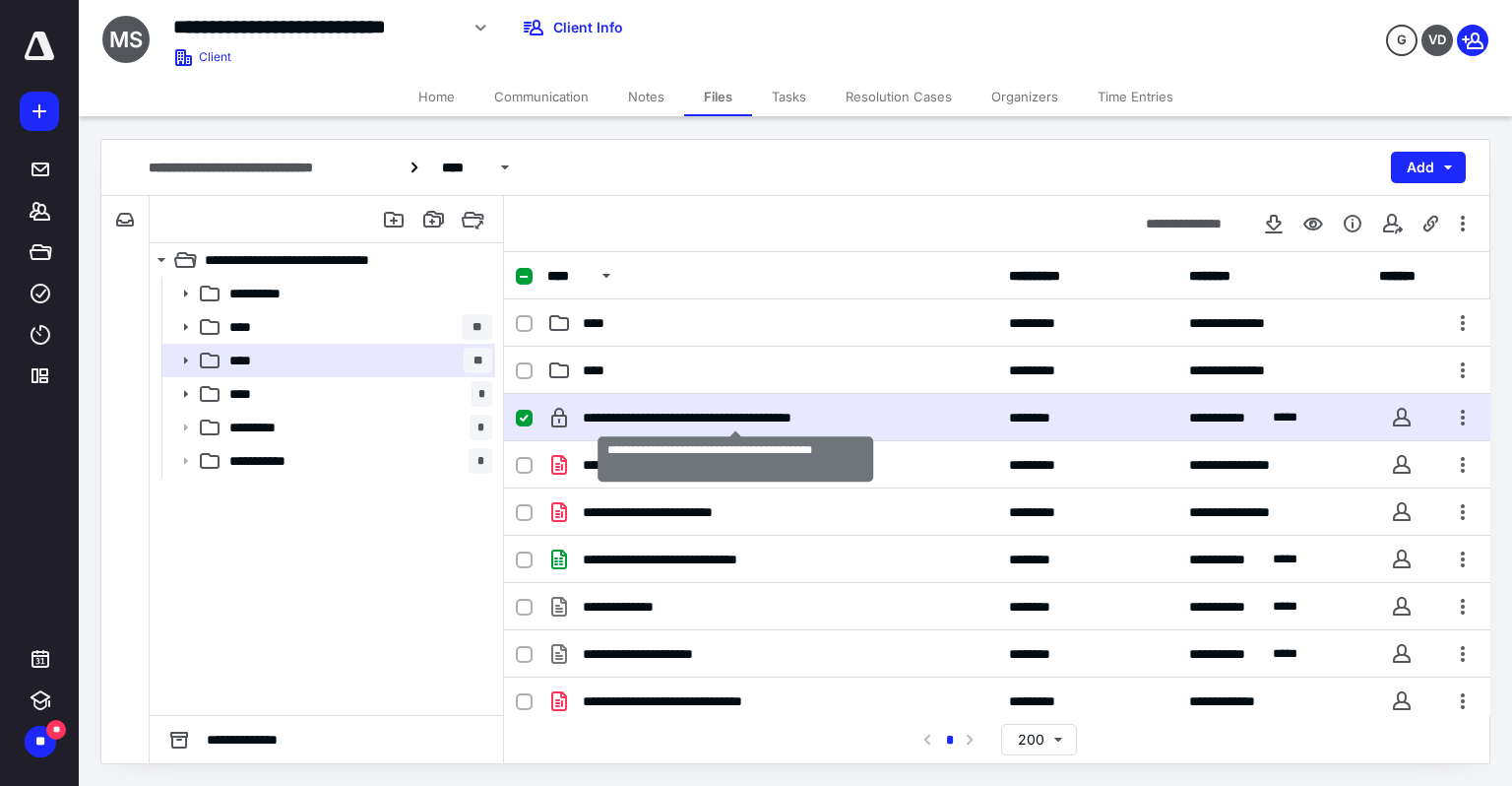 click on "**********" at bounding box center (735, 418) 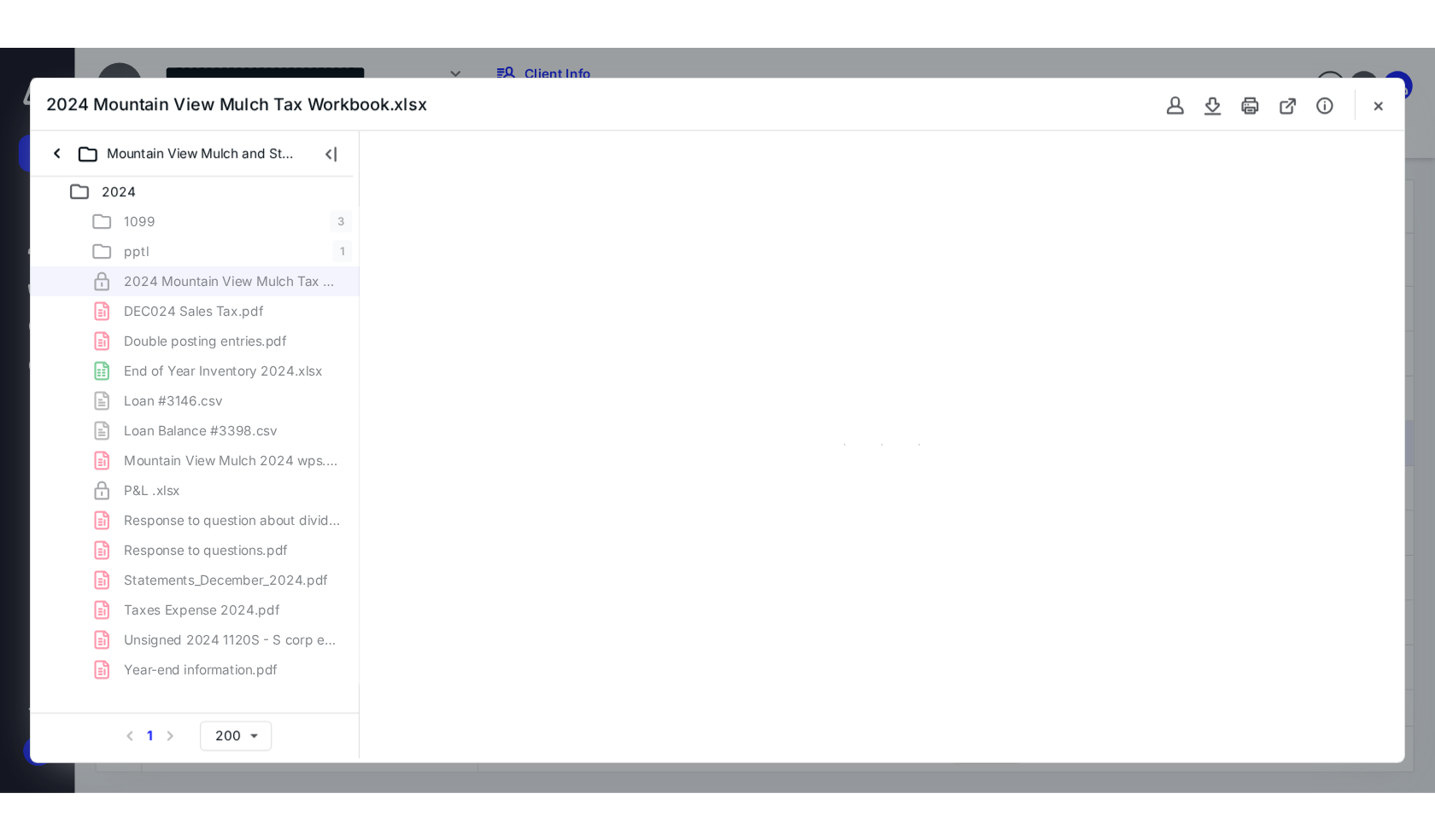 scroll, scrollTop: 0, scrollLeft: 0, axis: both 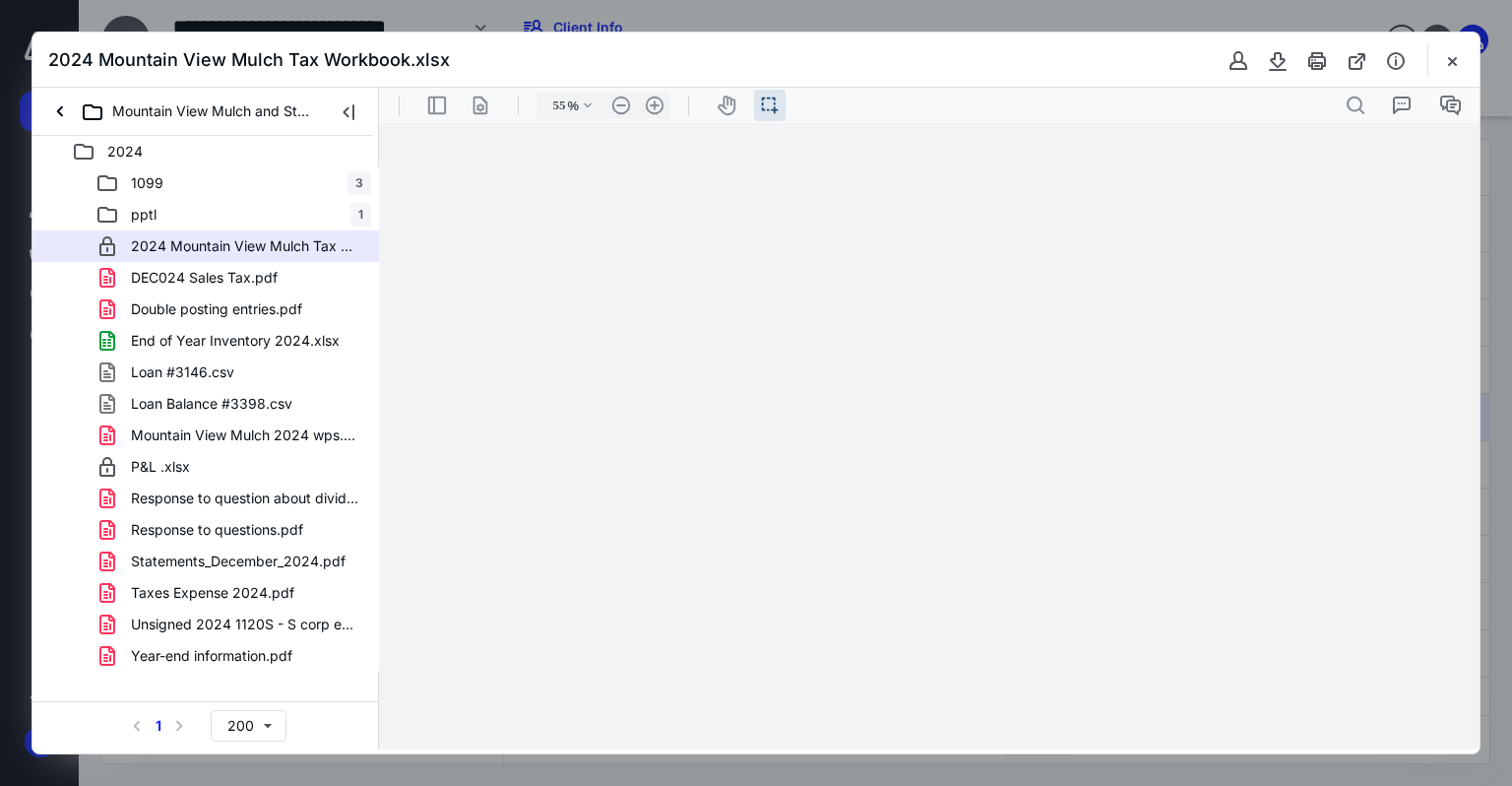 type on "188" 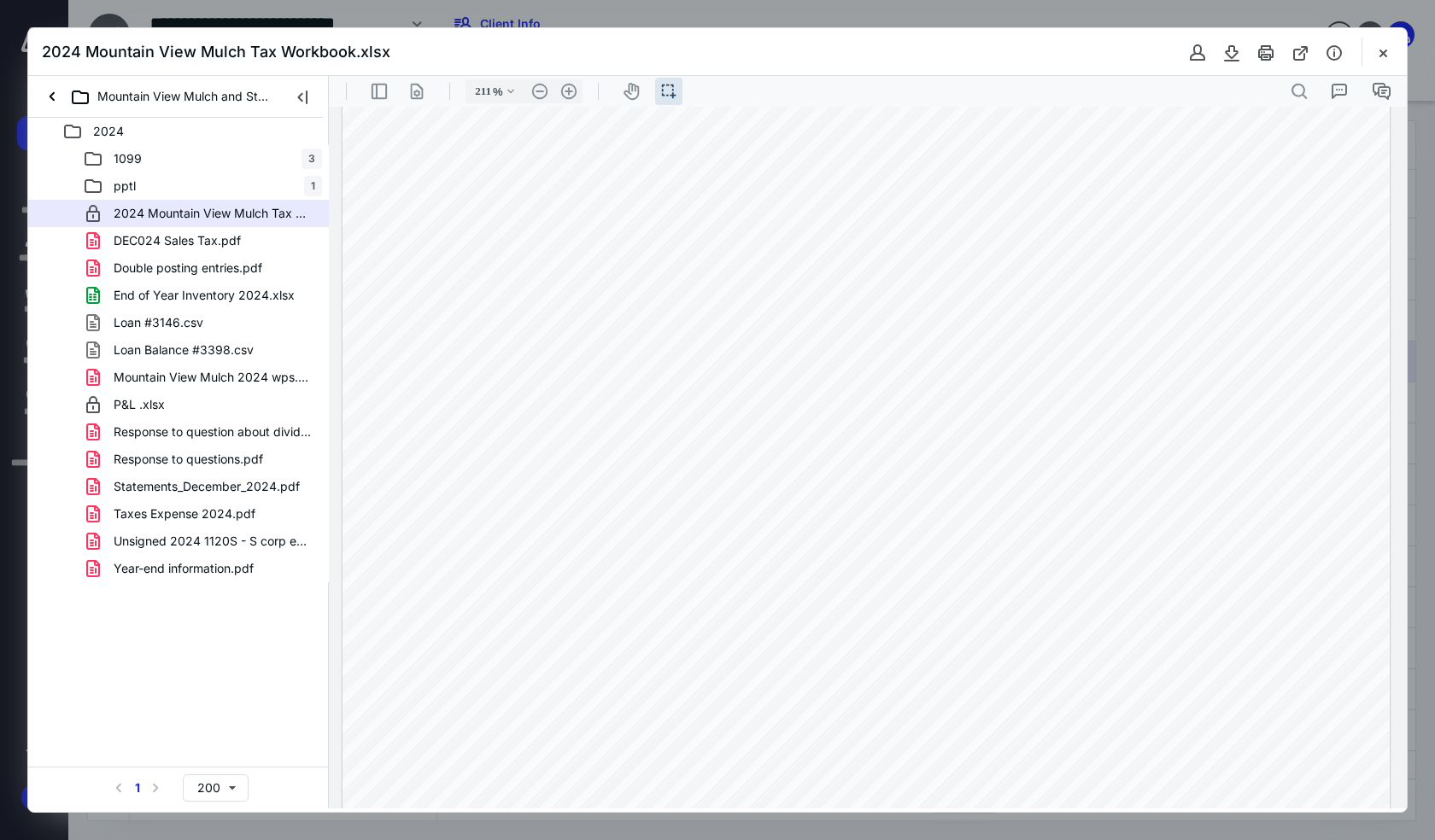 scroll, scrollTop: 783, scrollLeft: 0, axis: vertical 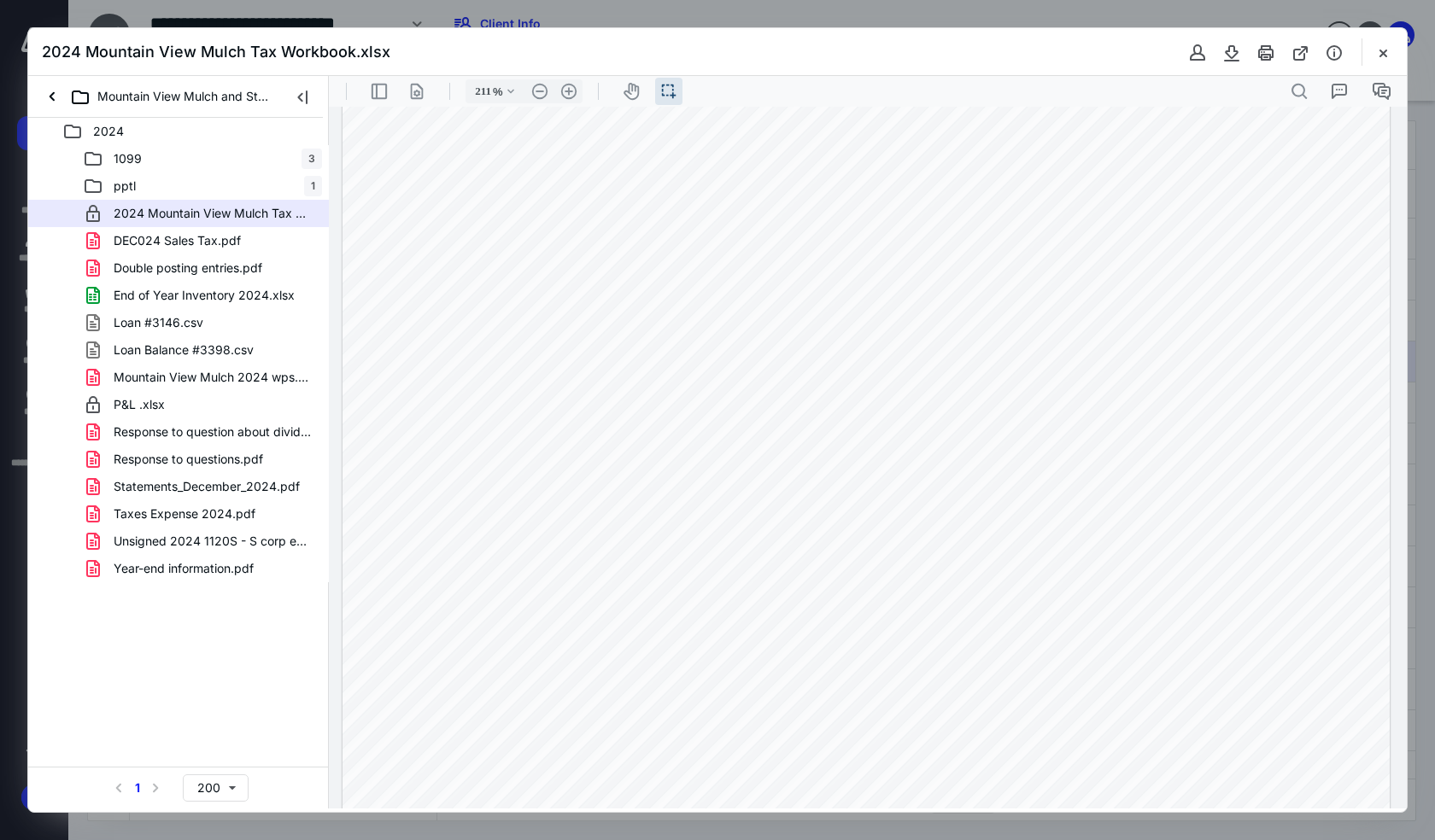 click at bounding box center (866, 381) 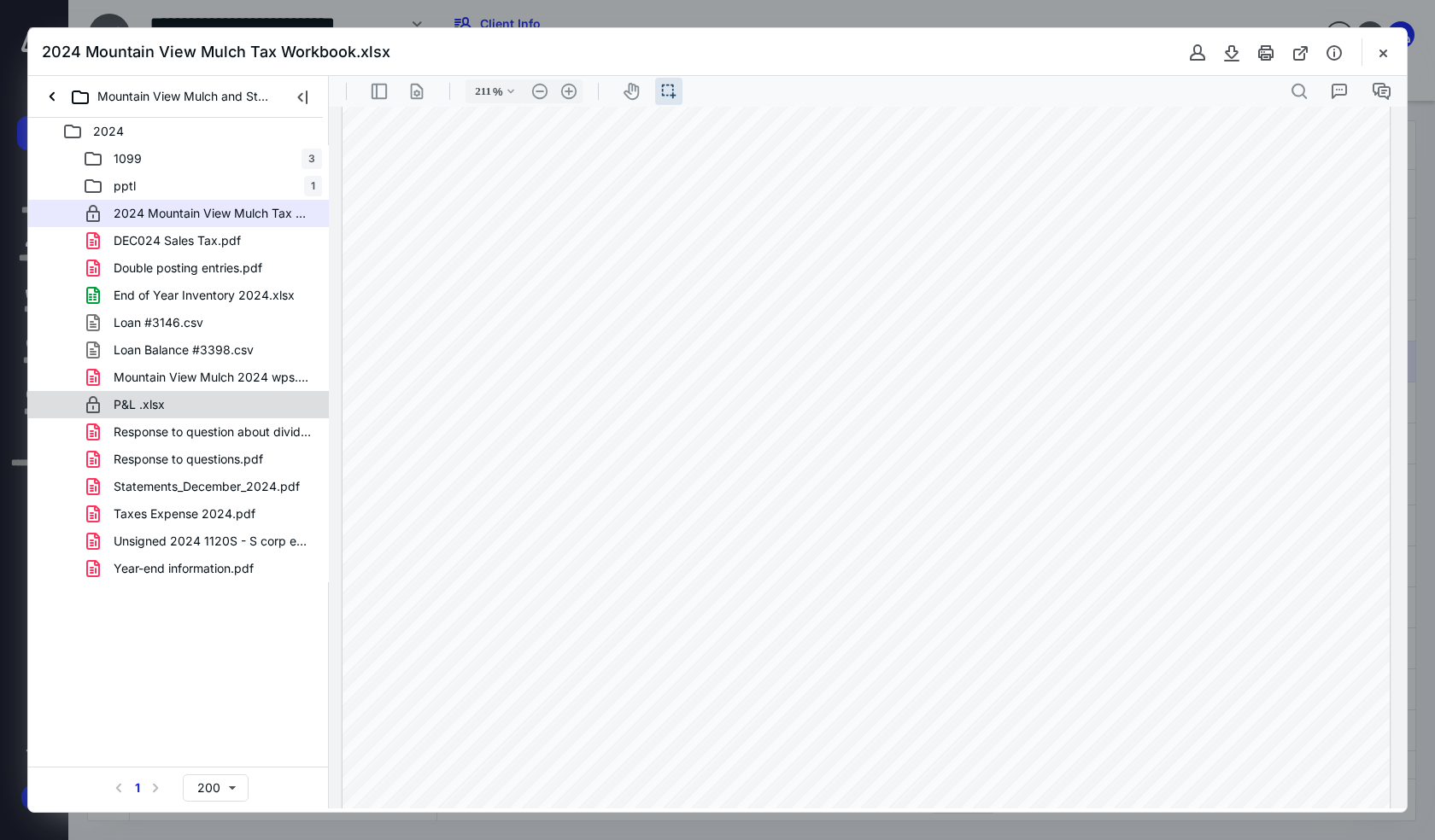 click on "P&L .xlsx" at bounding box center (202, 405) 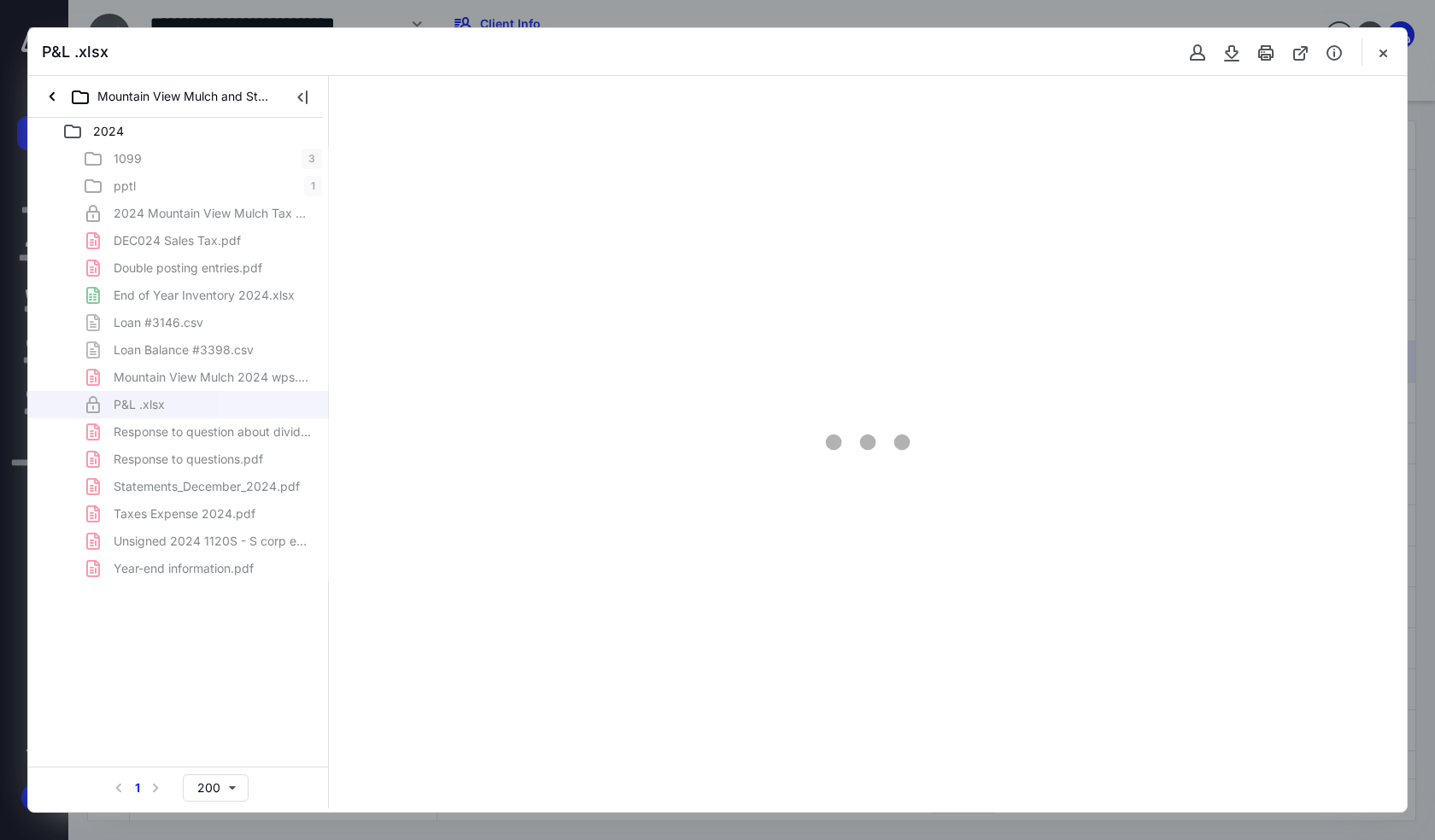 click on "1099 3 pptl 1 2024 Mountain View Mulch Tax Workbook.xlsx DEC024 Sales Tax.pdf Double posting entries.pdf End of Year Inventory 2024.xlsx Loan #3146.csv Loan Balance #3398.csv Mountain View Mulch 2024 wps.pdf P&L .xlsx Response to question about dividend .pdf Response to questions.pdf Statements_December_2024.pdf Taxes Expense 2024.pdf Unsigned 2024 1120S - S corp engagement letter - SC.pdf Year-end information.pdf" at bounding box center [179, 364] 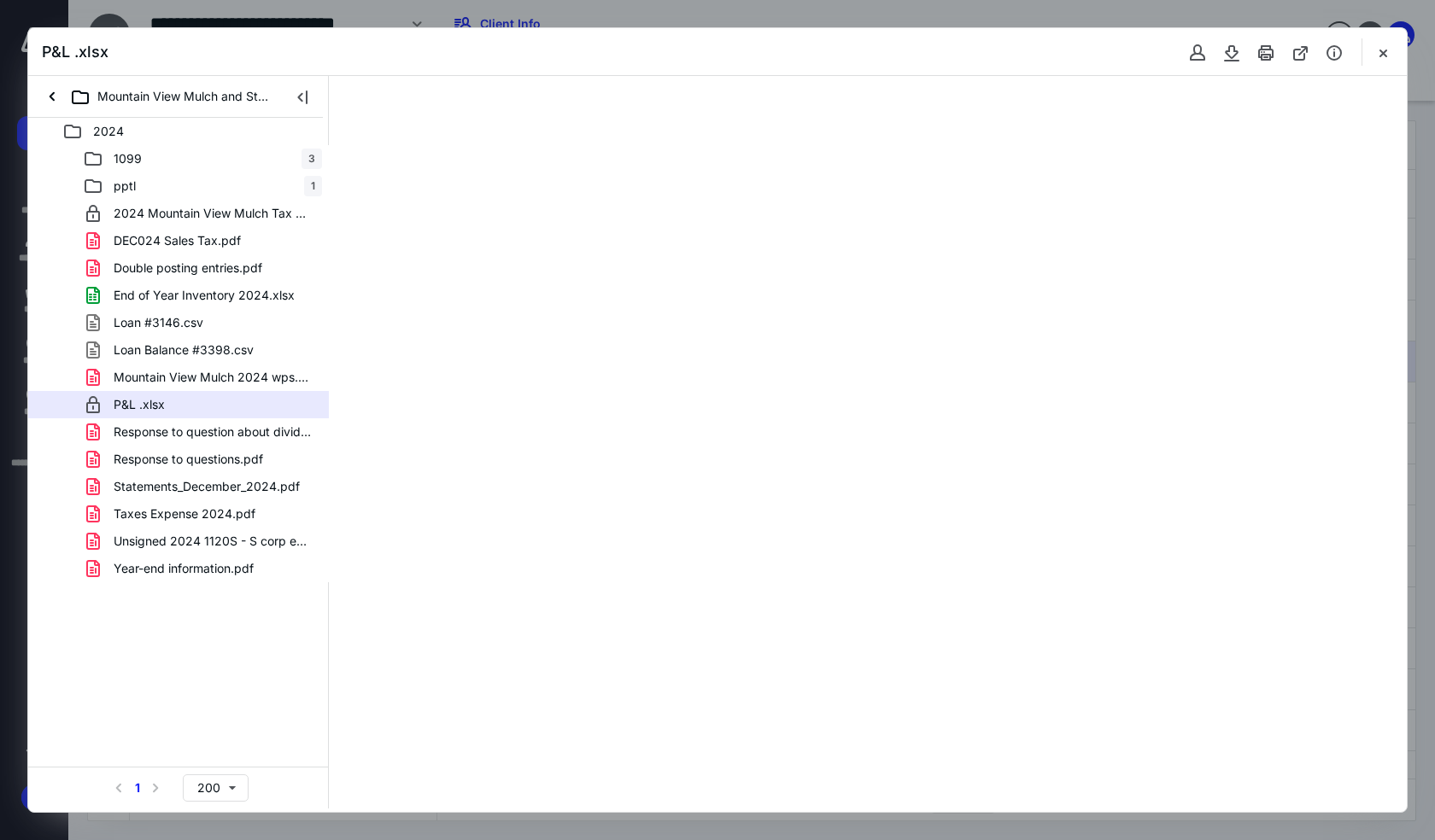scroll, scrollTop: 0, scrollLeft: 0, axis: both 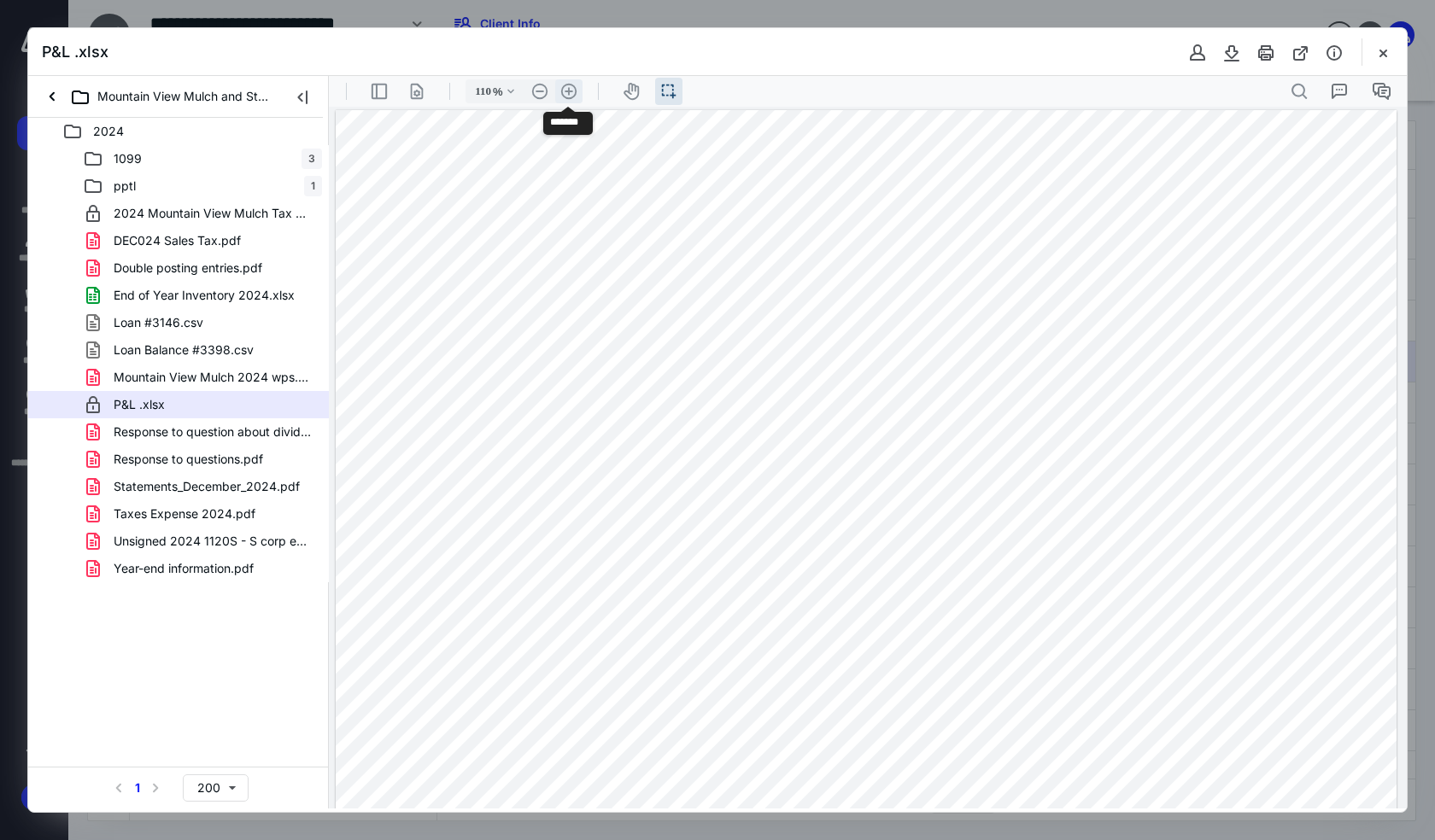 click on ".cls-1{fill:#abb0c4;} icon - header - zoom - in - line" at bounding box center [569, 91] 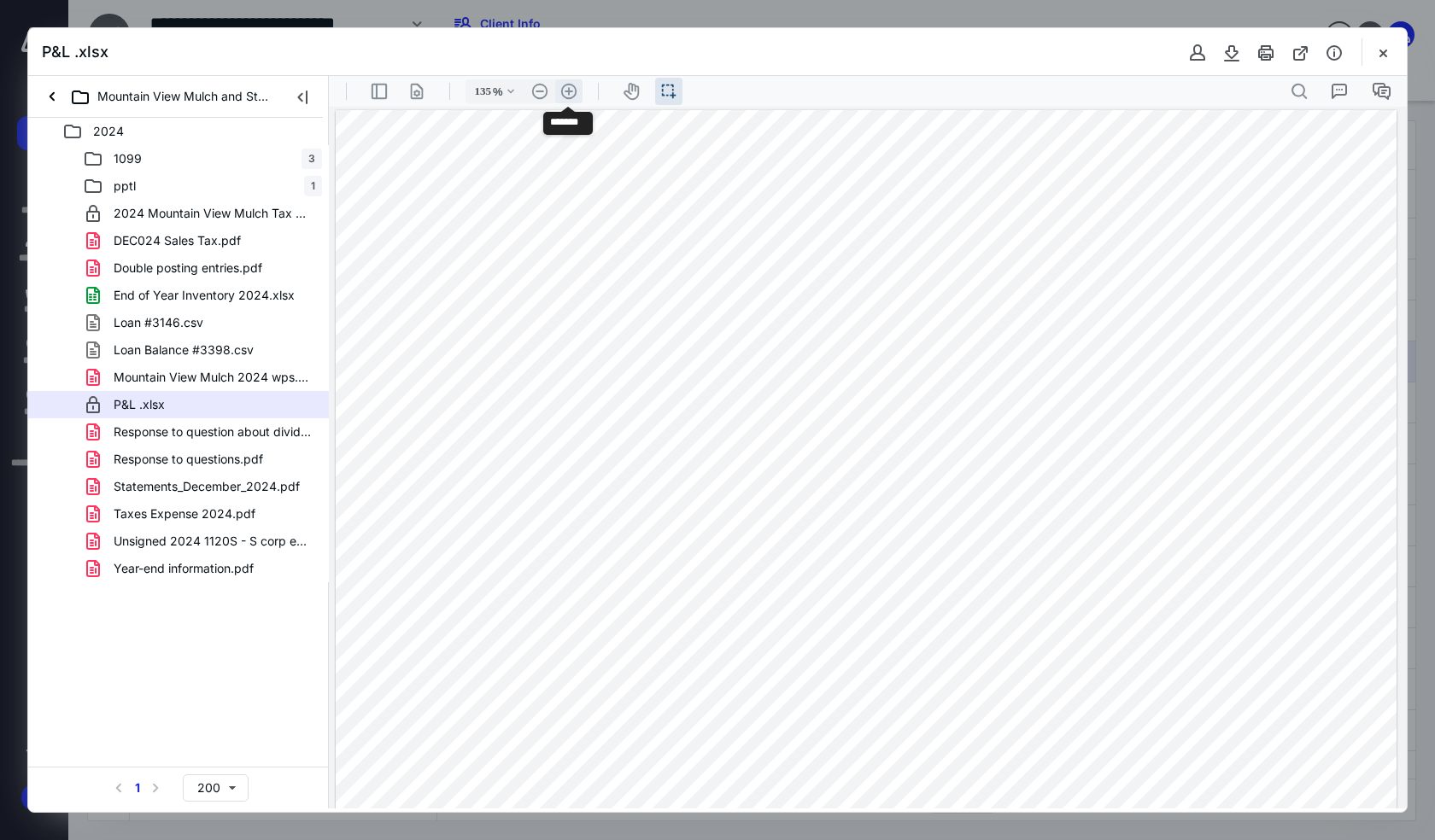 scroll, scrollTop: 77, scrollLeft: 122, axis: both 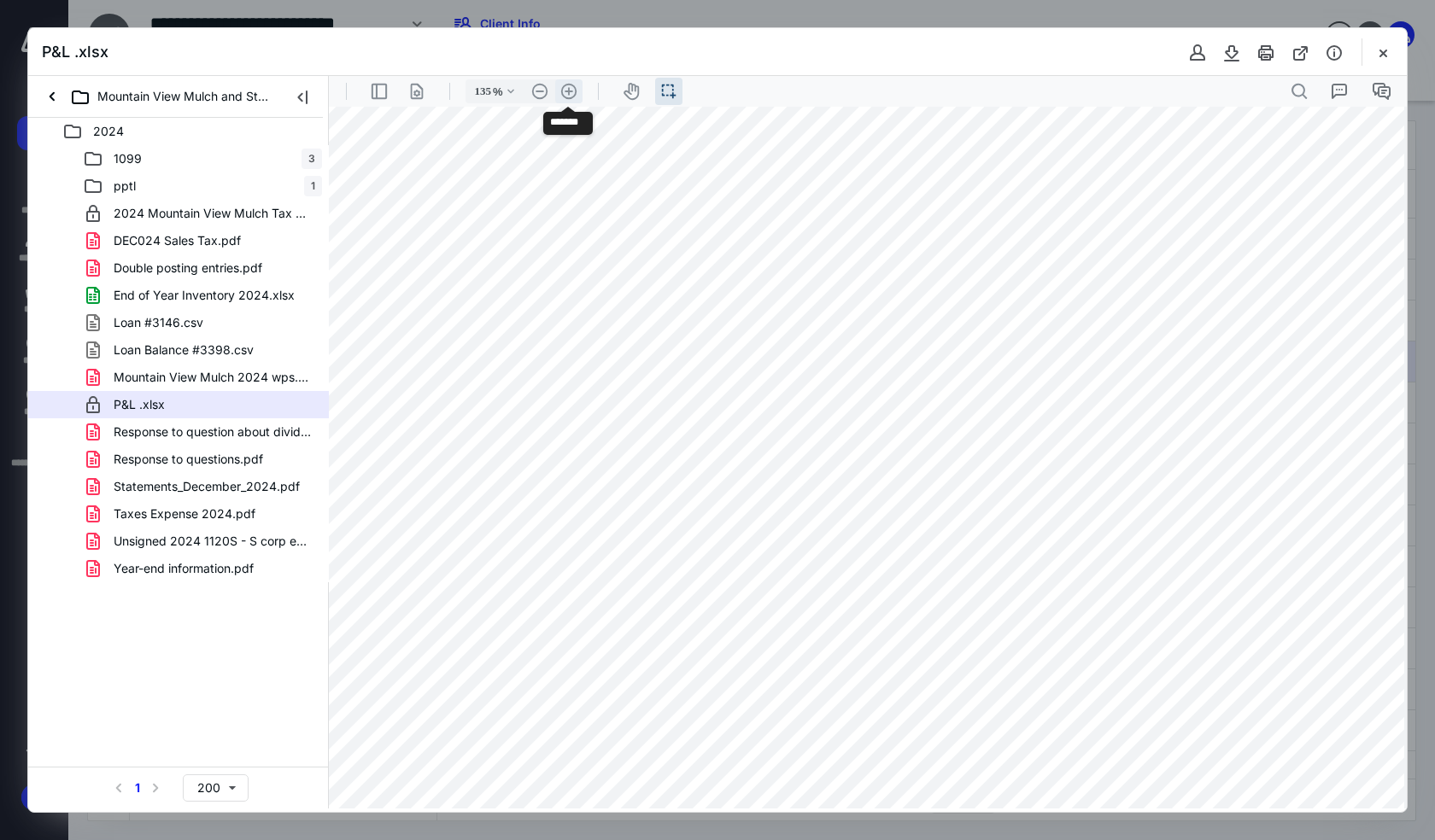 click on ".cls-1{fill:#abb0c4;} icon - header - zoom - in - line" at bounding box center [569, 91] 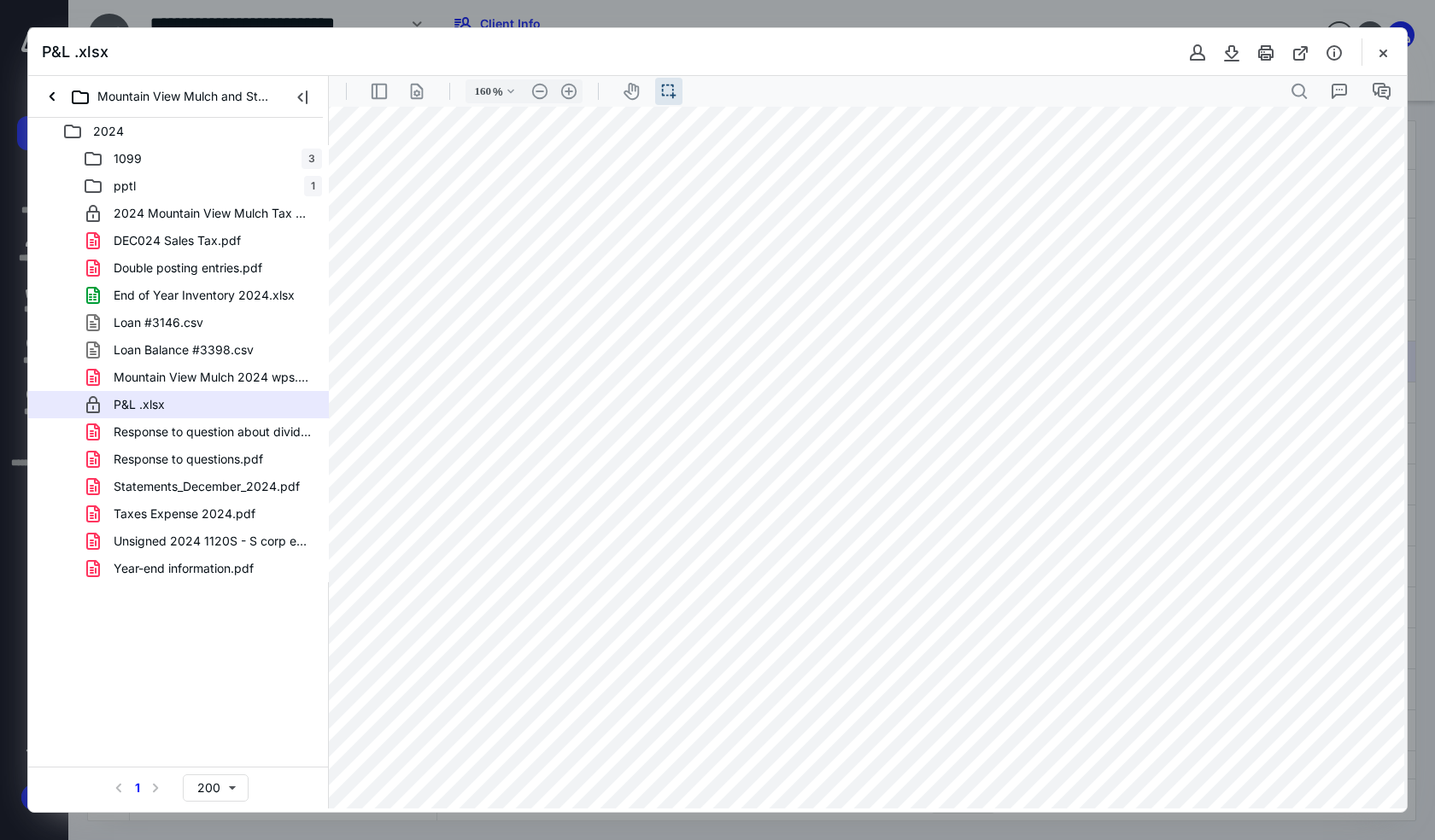 scroll, scrollTop: 23, scrollLeft: 28, axis: both 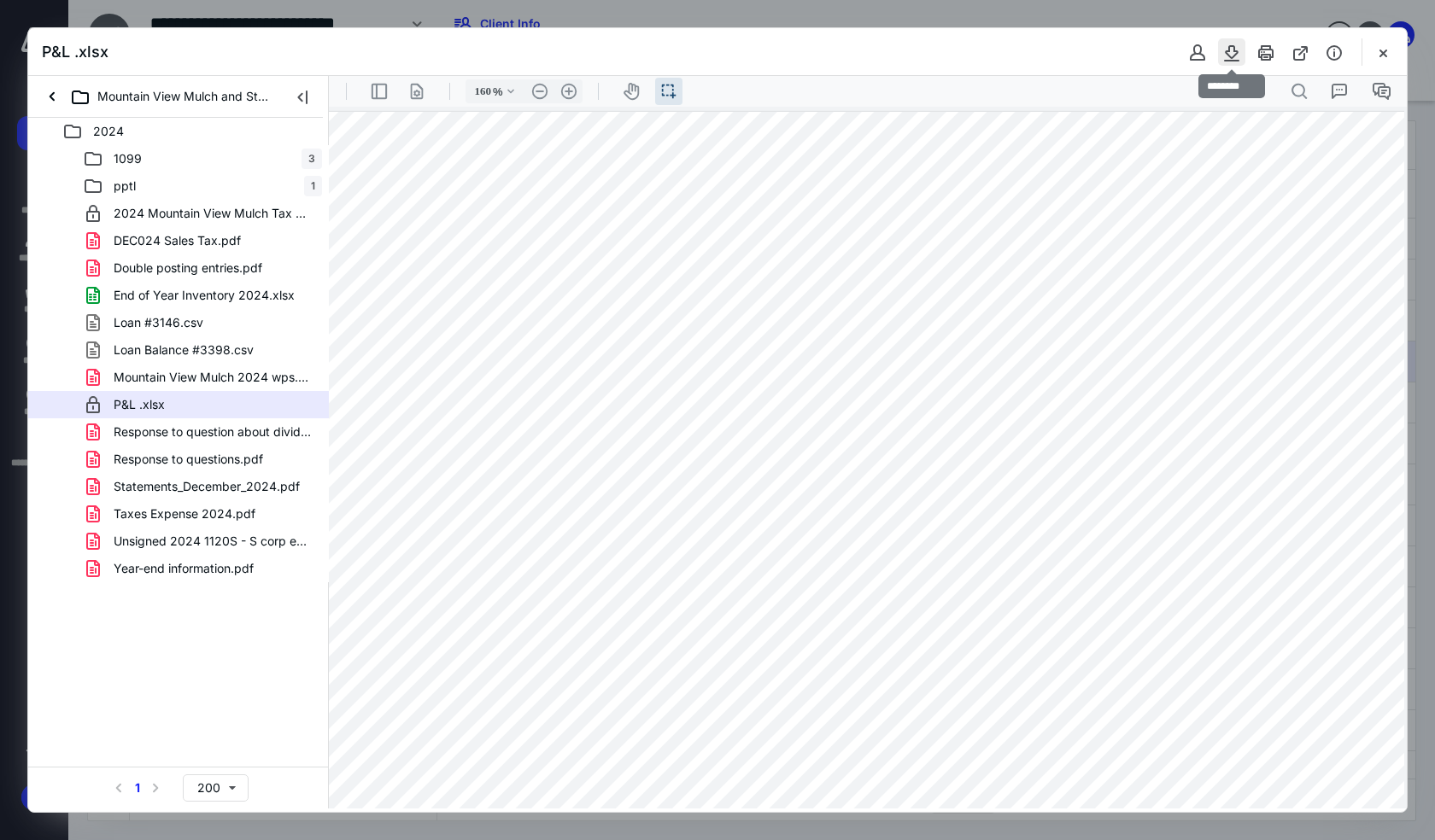click at bounding box center (1232, 52) 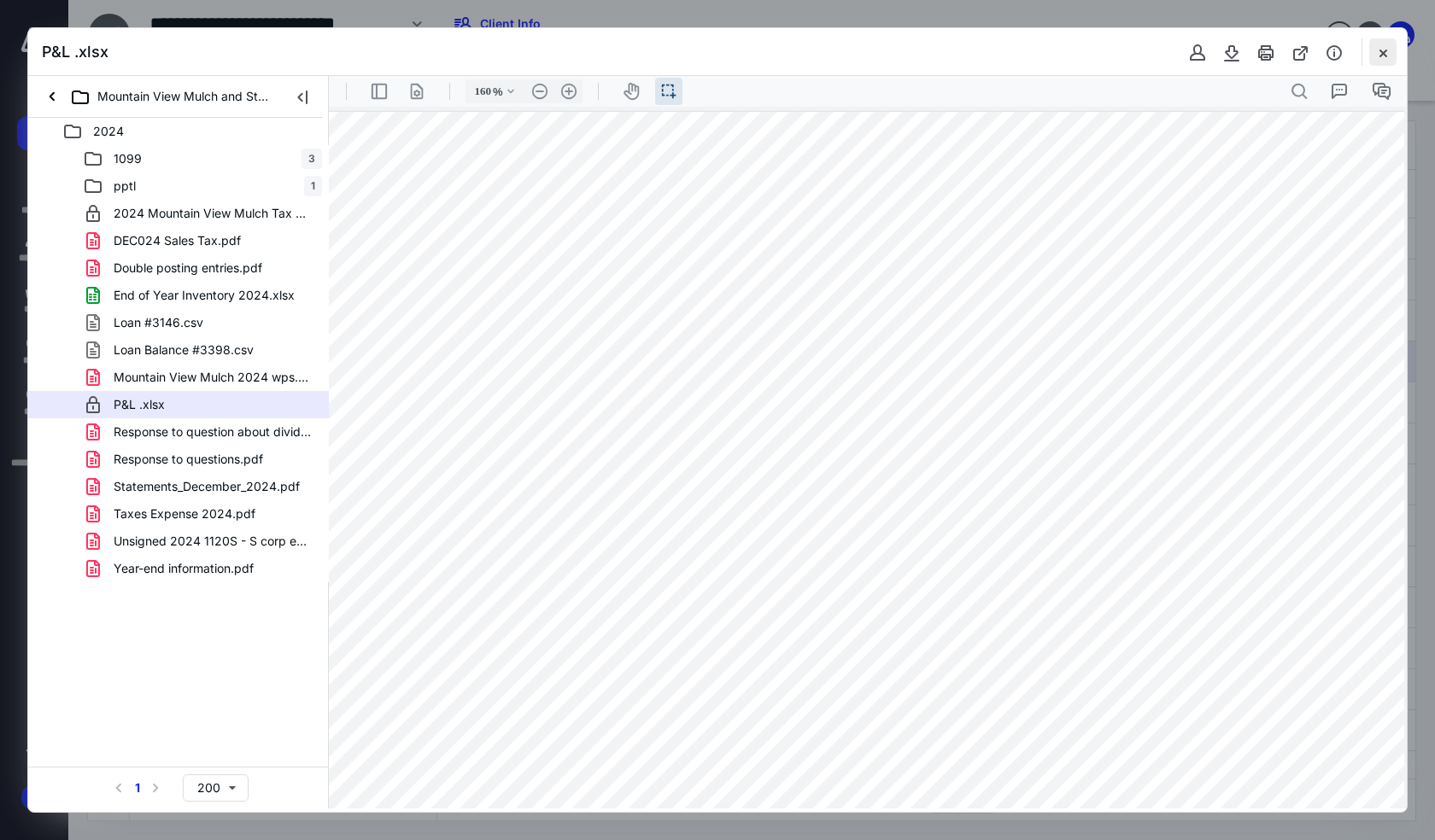 click at bounding box center [1383, 52] 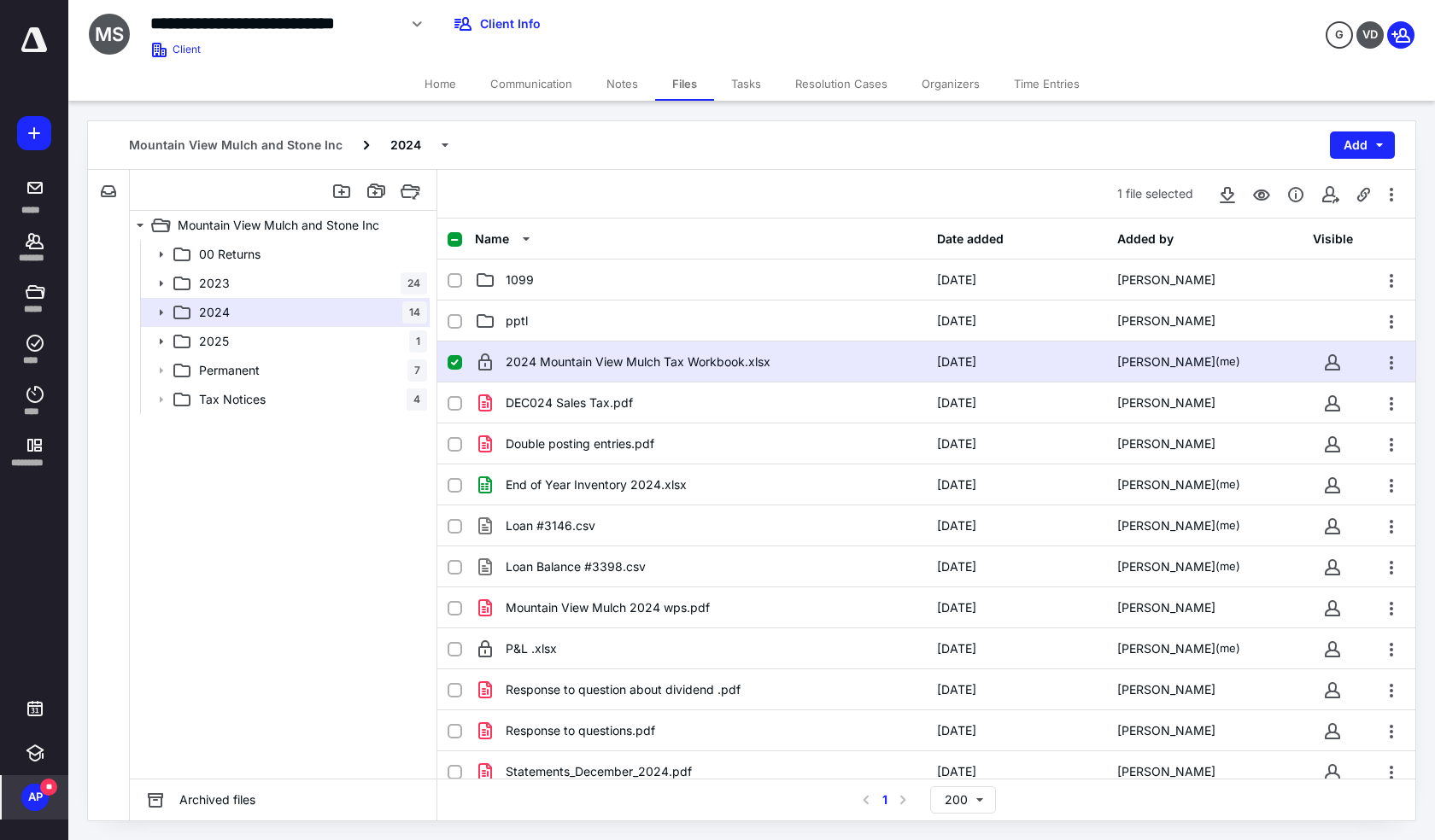 click on "AP **" at bounding box center [35, 797] 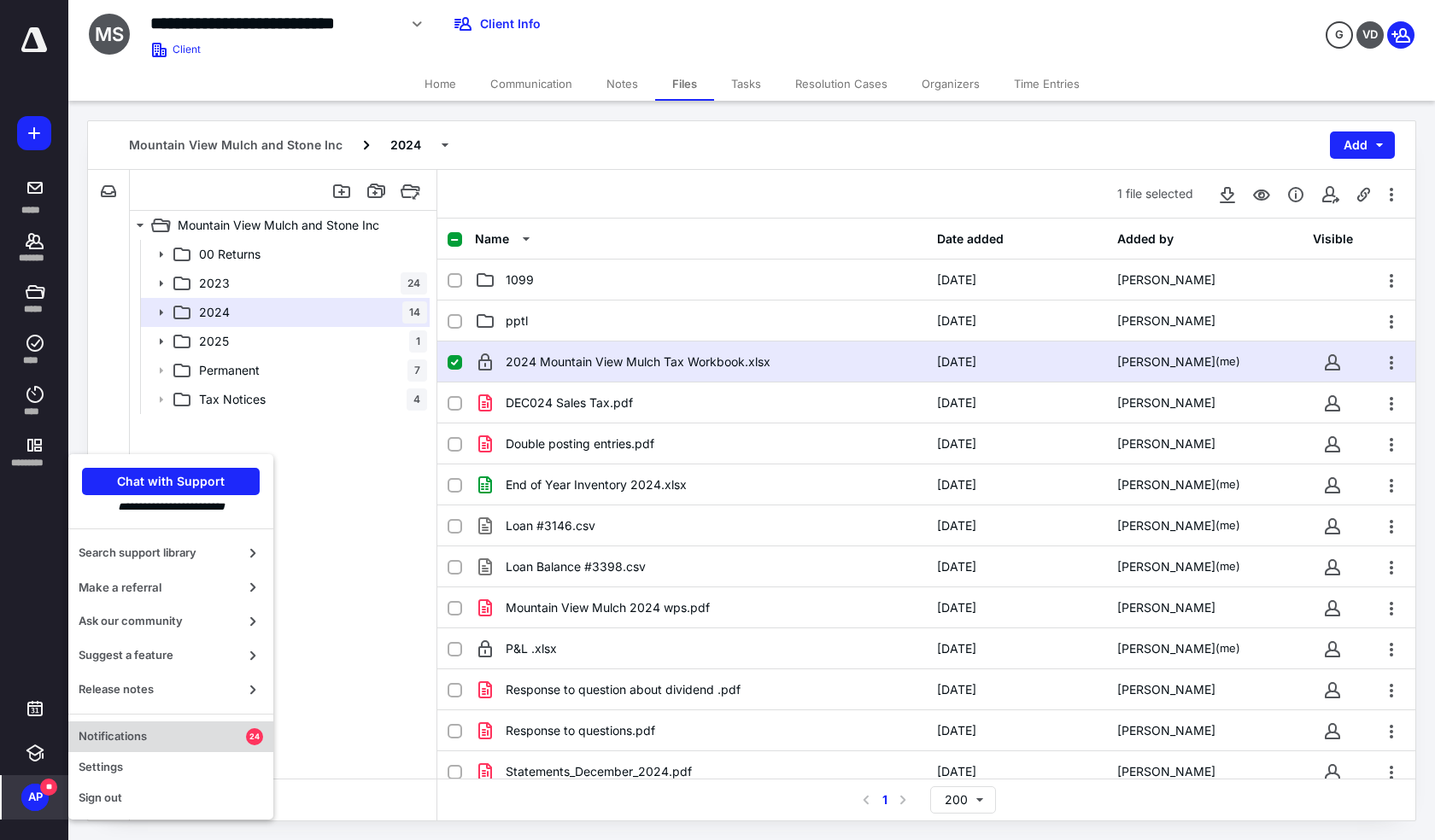 click on "Notifications" at bounding box center [162, 737] 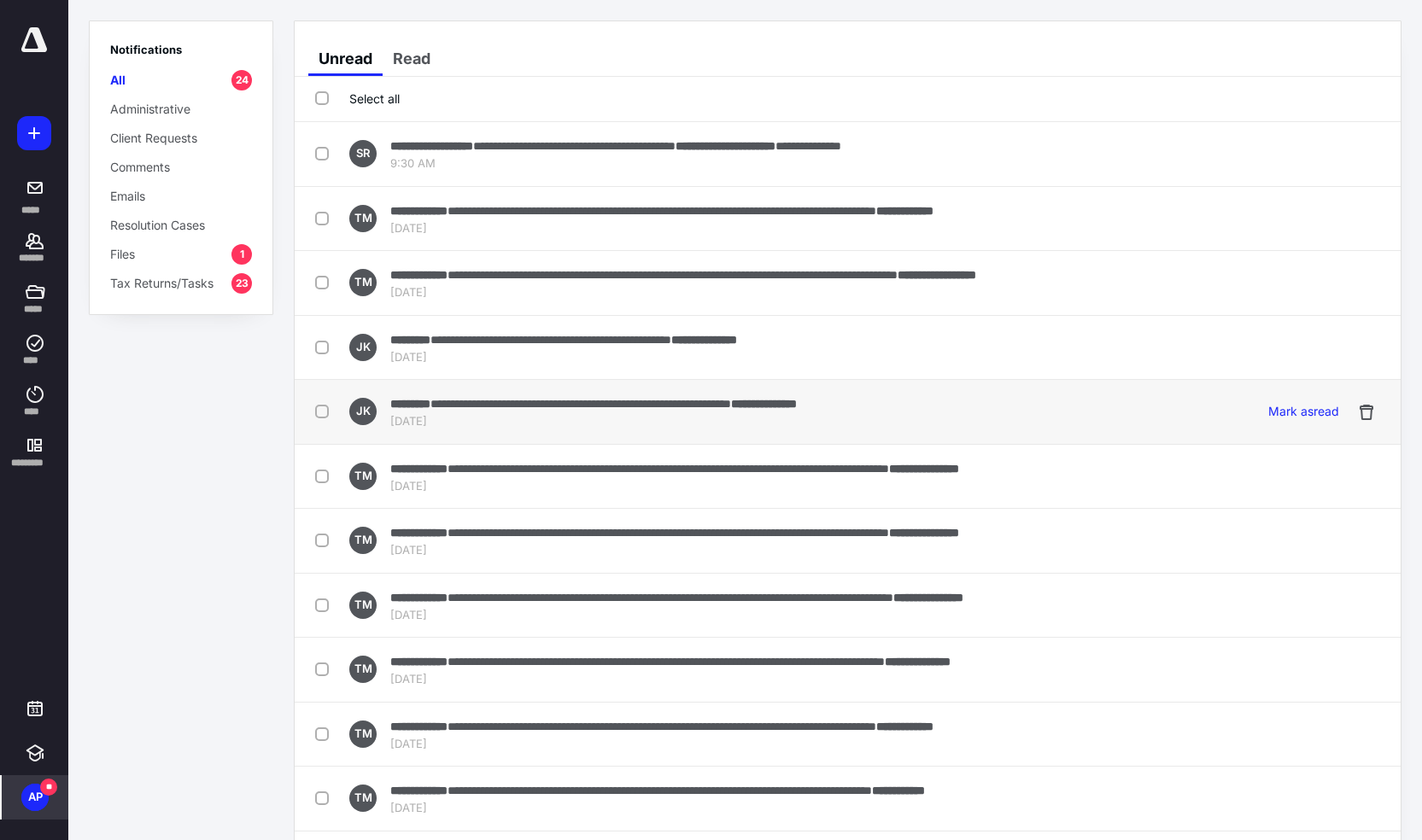 click on "**********" at bounding box center [581, 404] 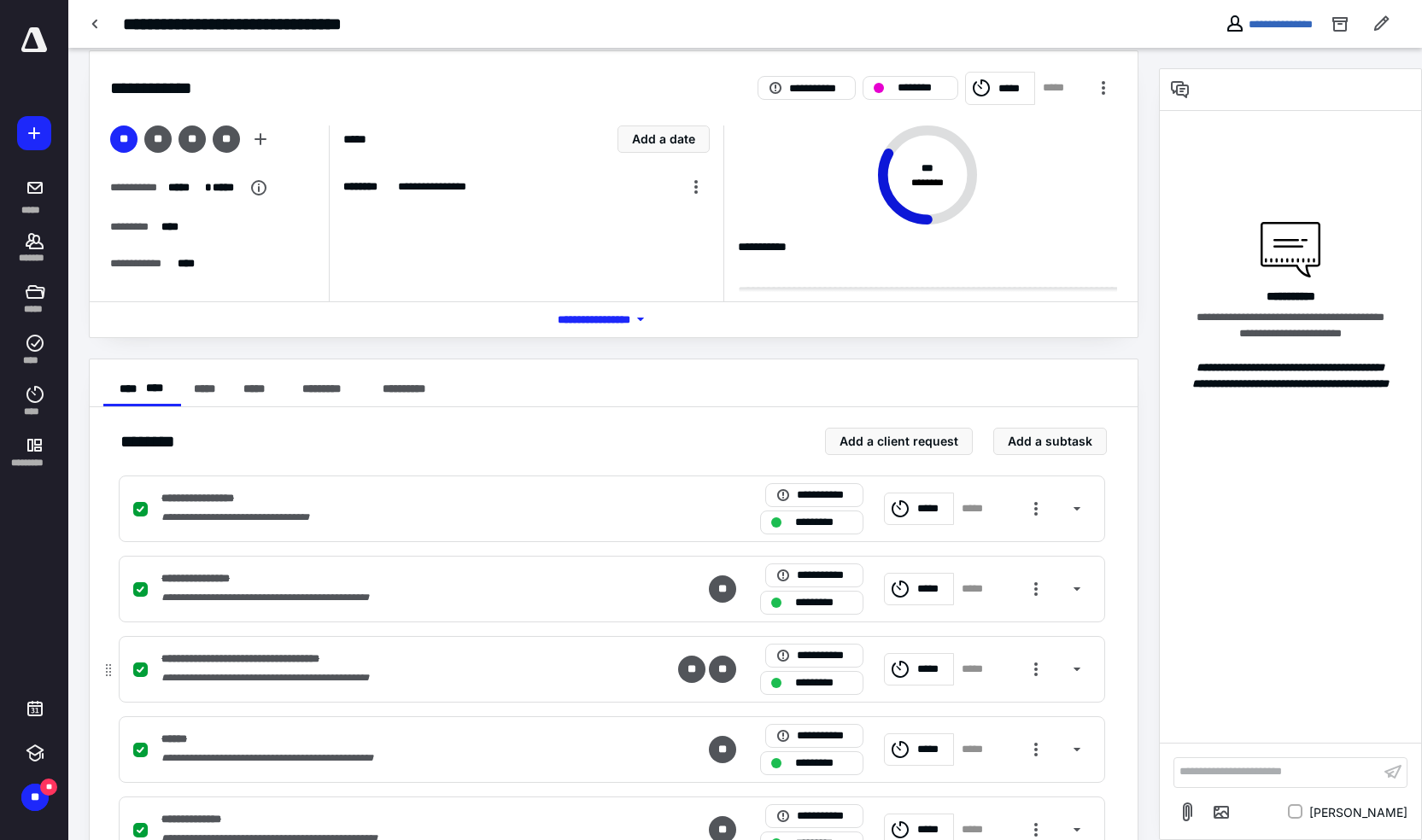 scroll, scrollTop: 3, scrollLeft: 0, axis: vertical 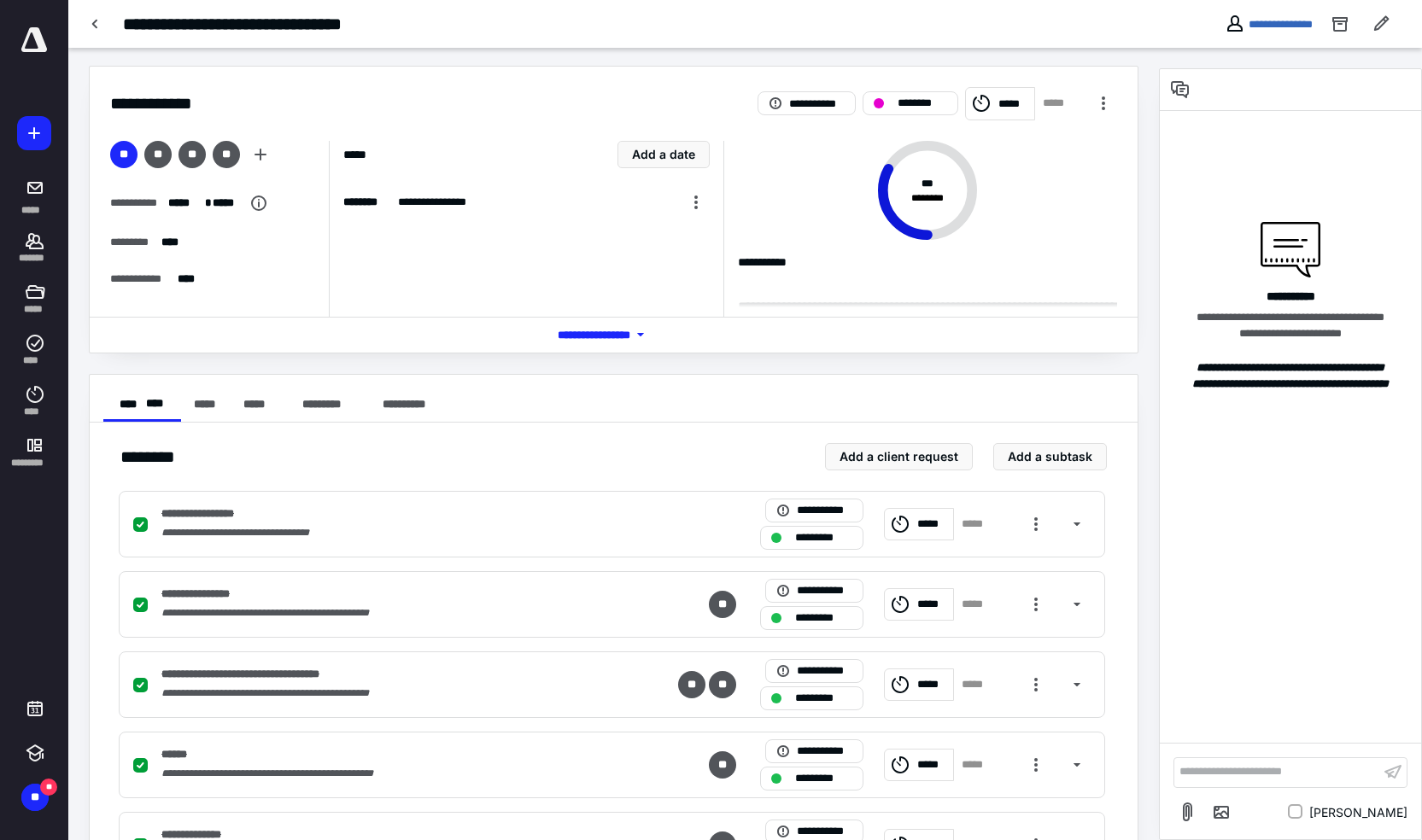 click on "*** **** *******" at bounding box center [614, 335] 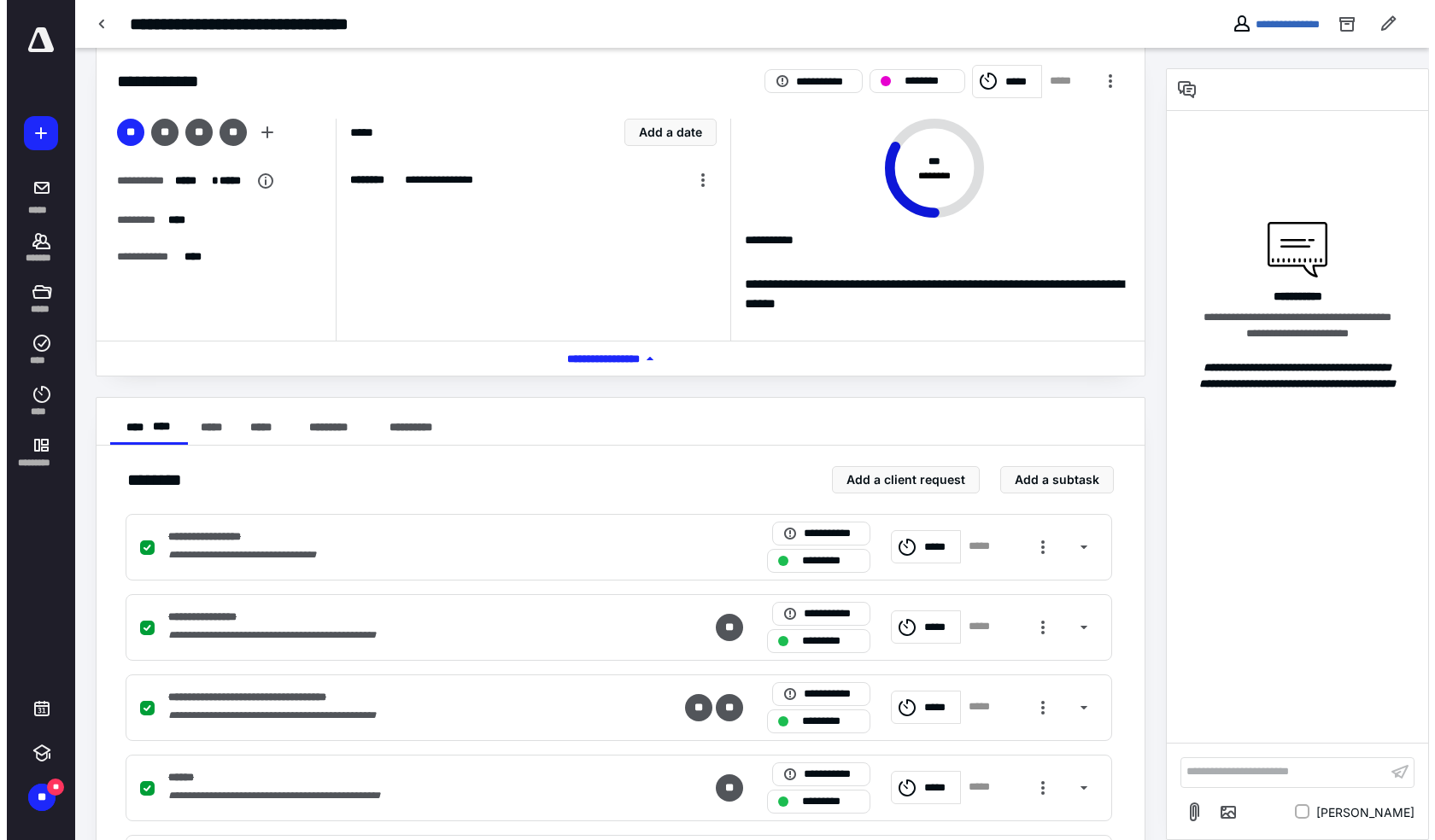 scroll, scrollTop: 0, scrollLeft: 0, axis: both 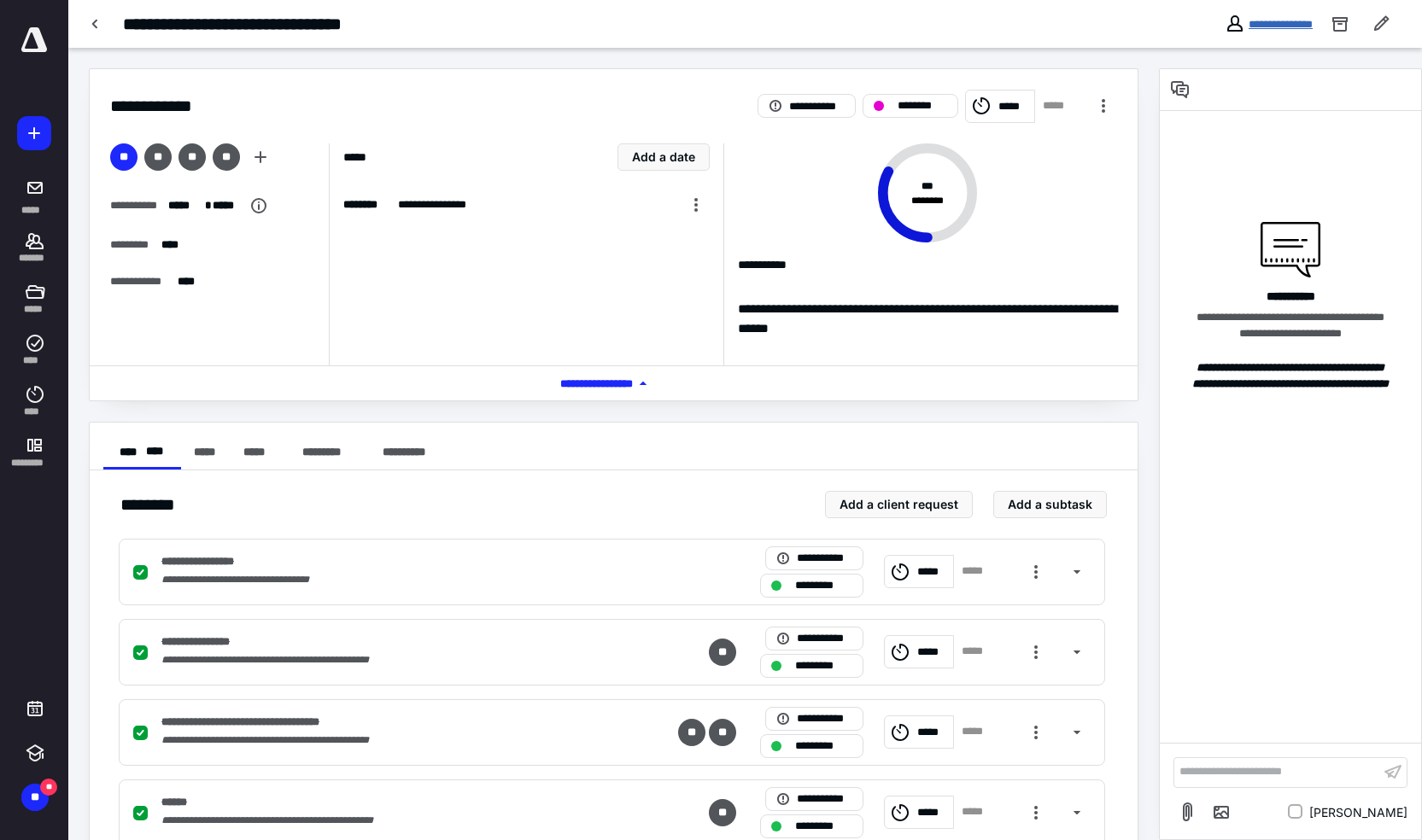 click on "**********" at bounding box center [1280, 24] 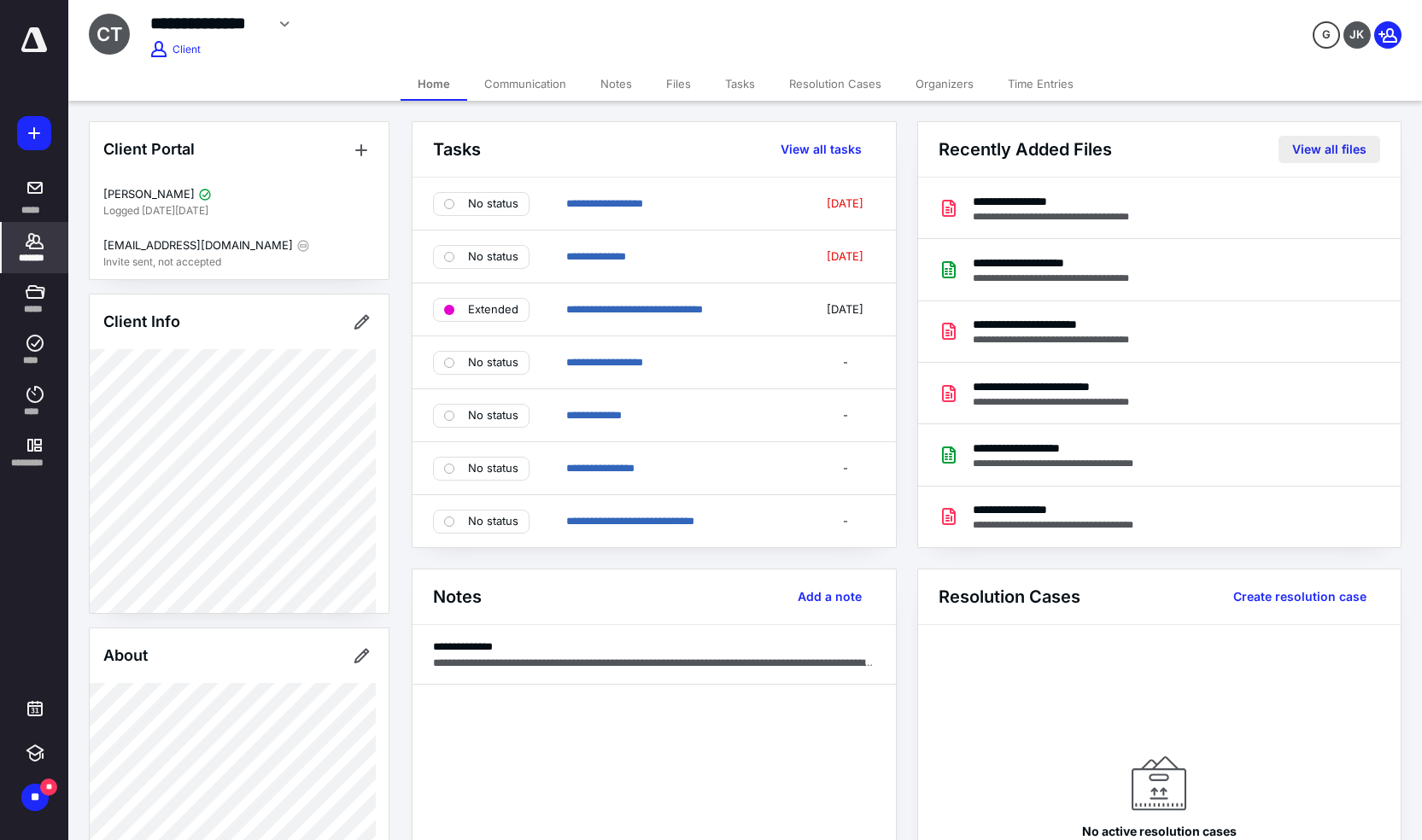 click on "View all files" at bounding box center (1329, 149) 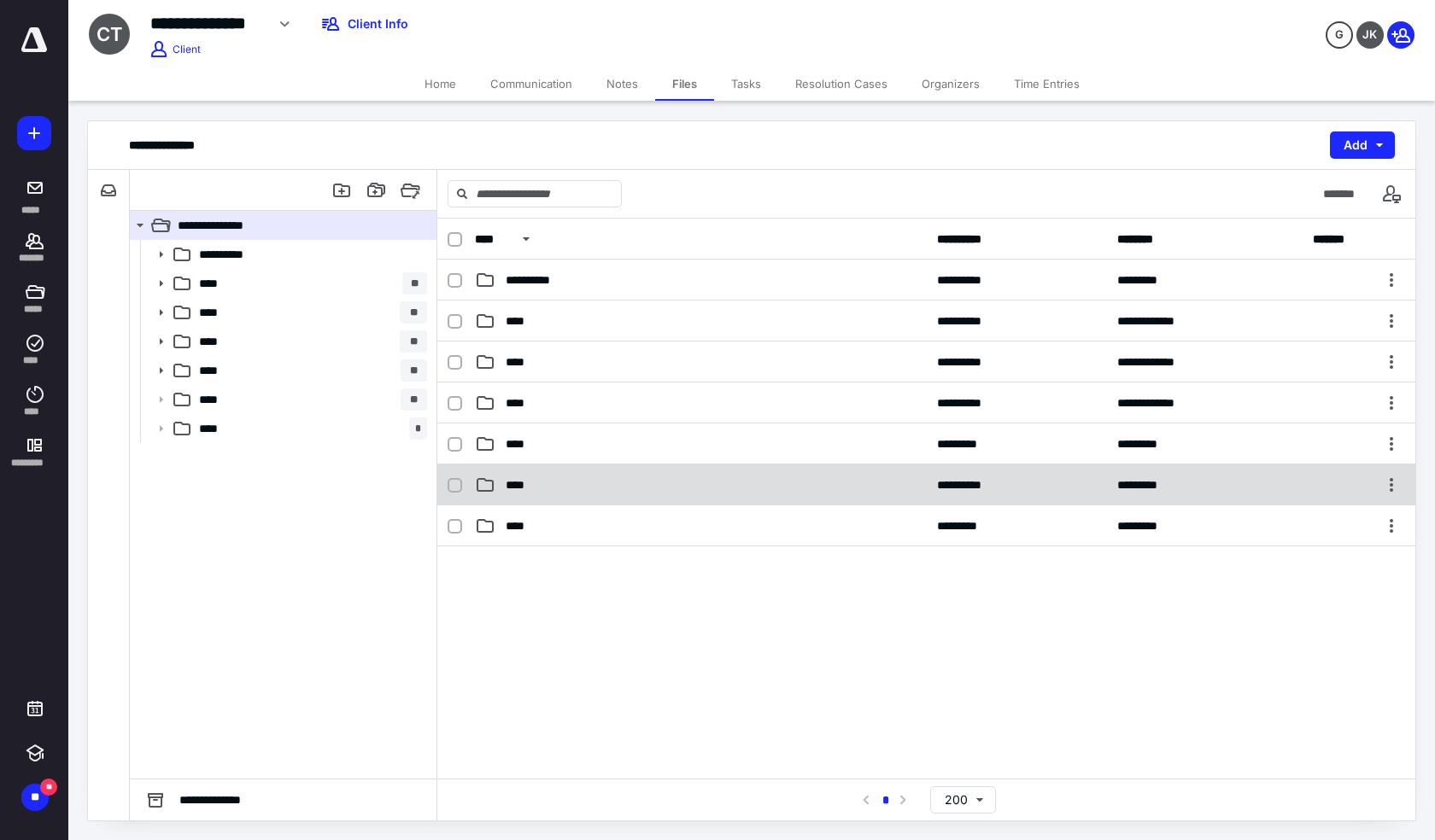 click on "**********" at bounding box center (1016, 485) 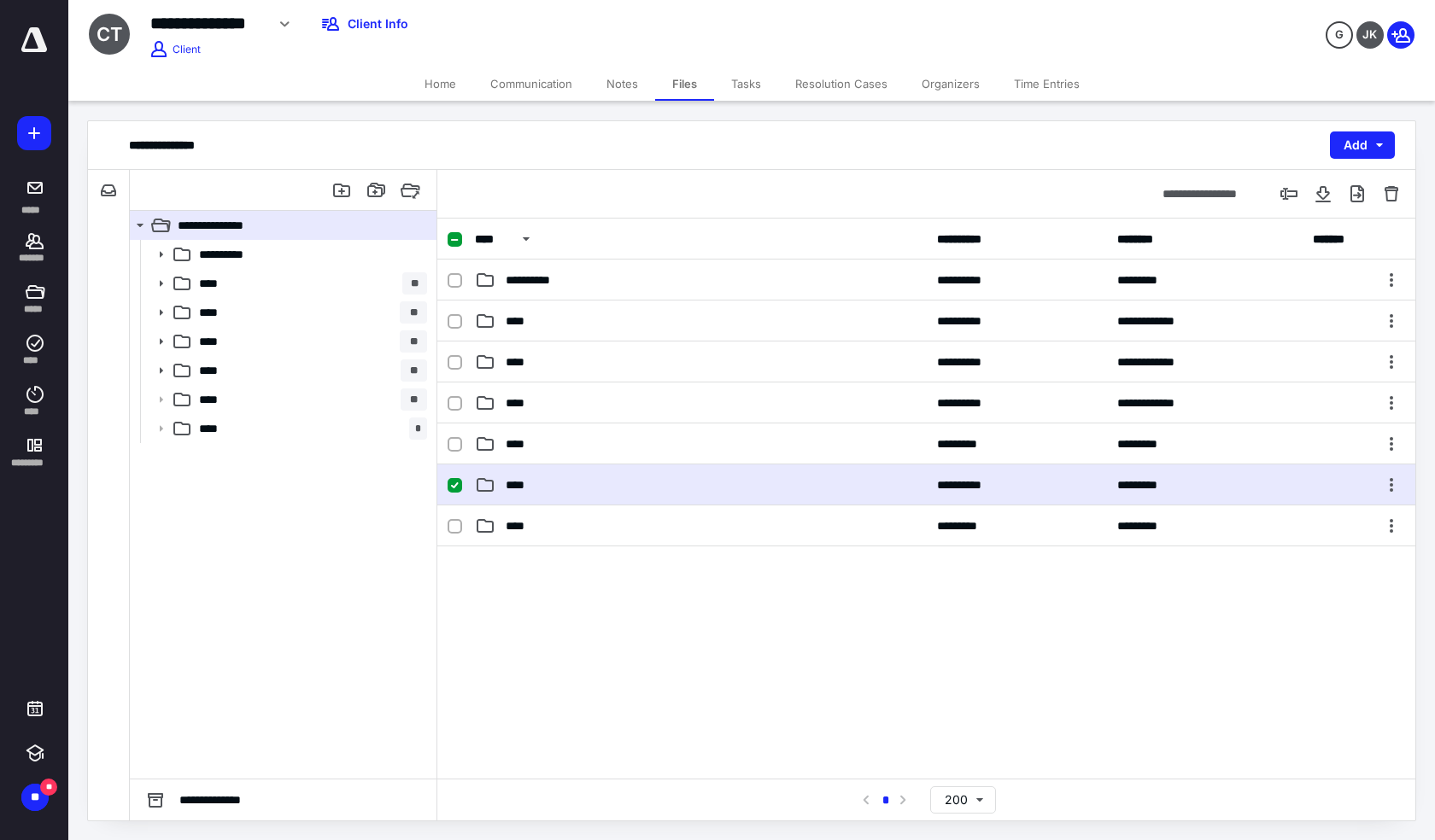 click on "**********" at bounding box center [1016, 485] 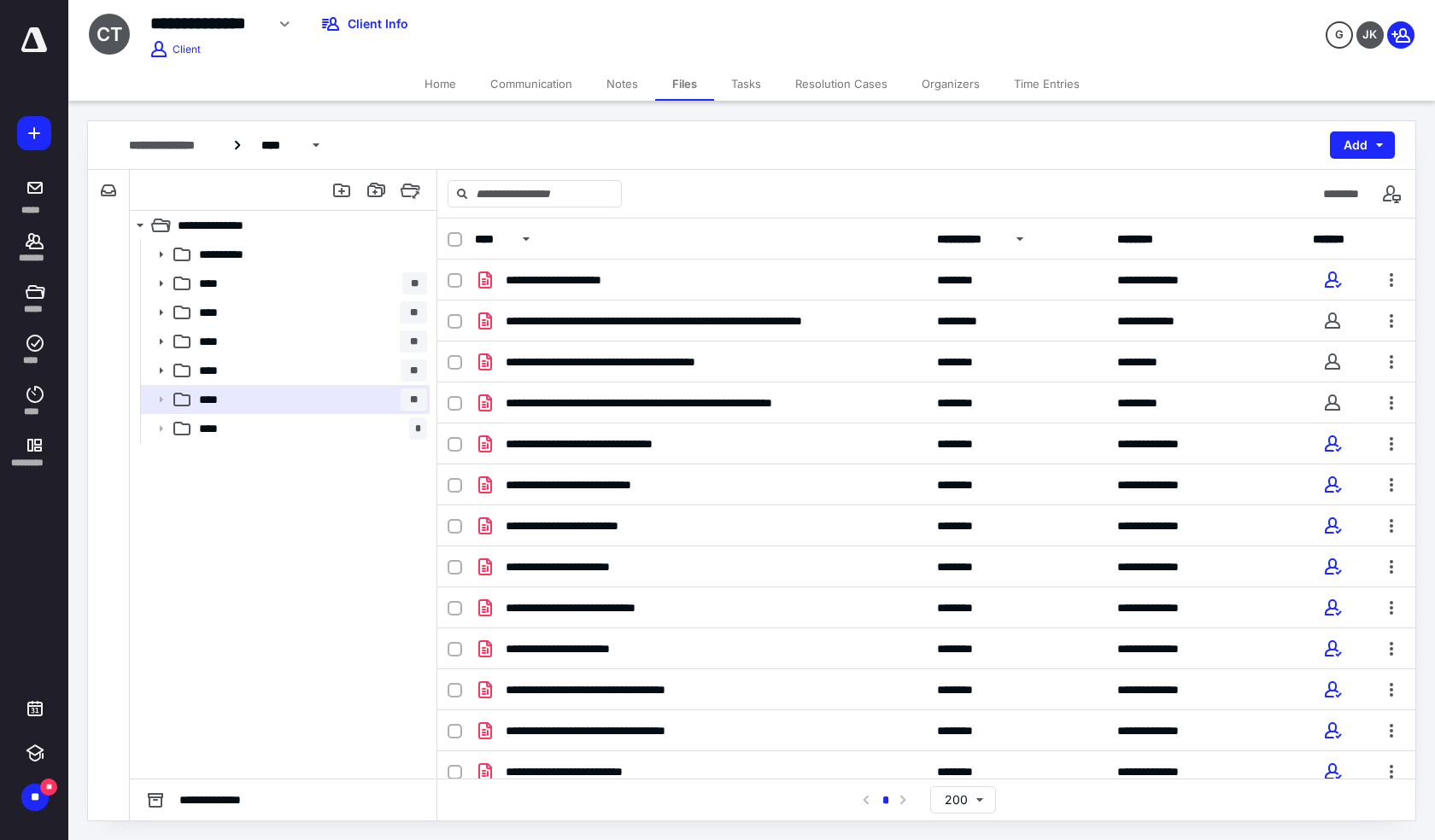 click on "**********" at bounding box center (969, 239) 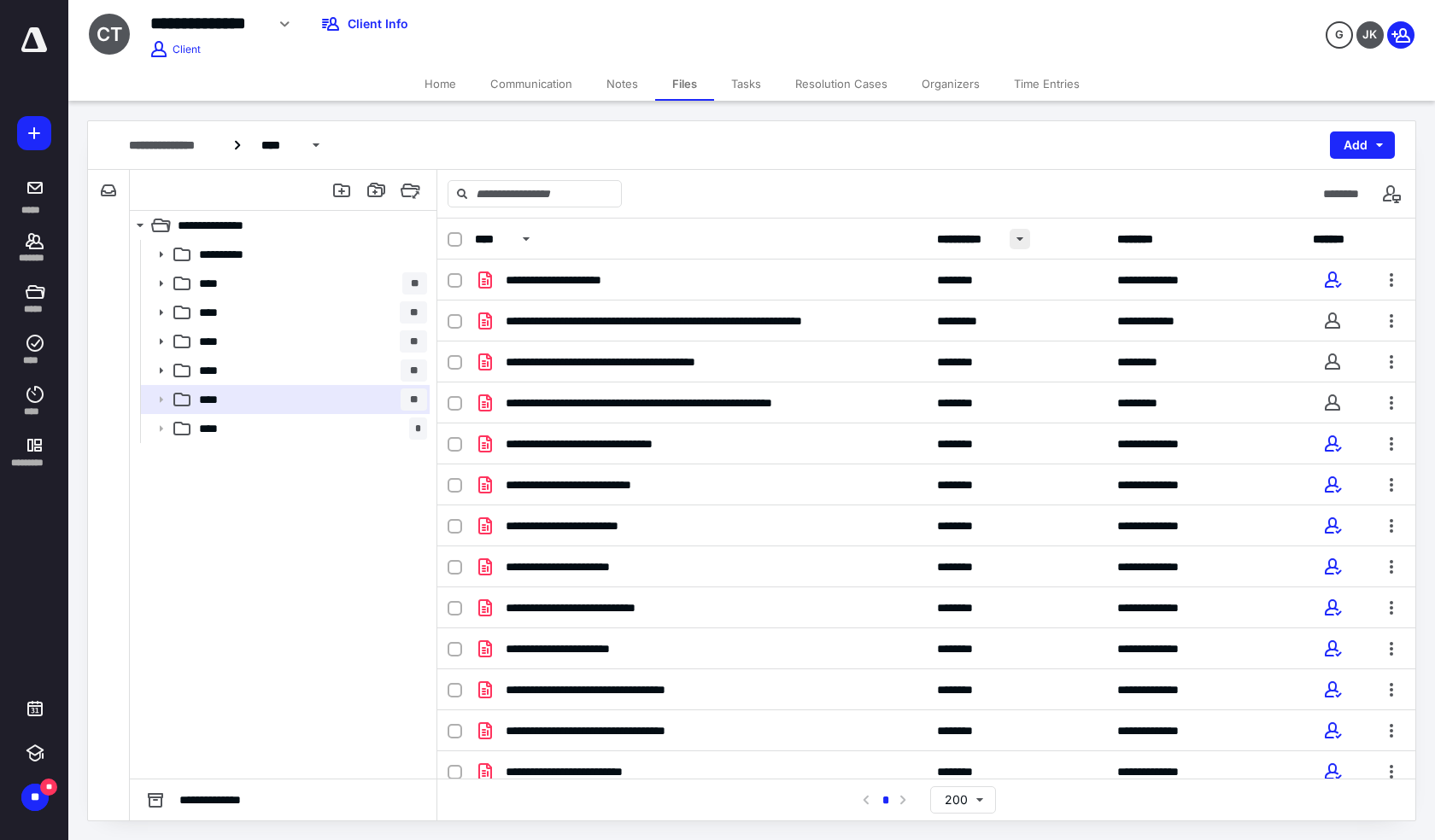 click at bounding box center [1020, 239] 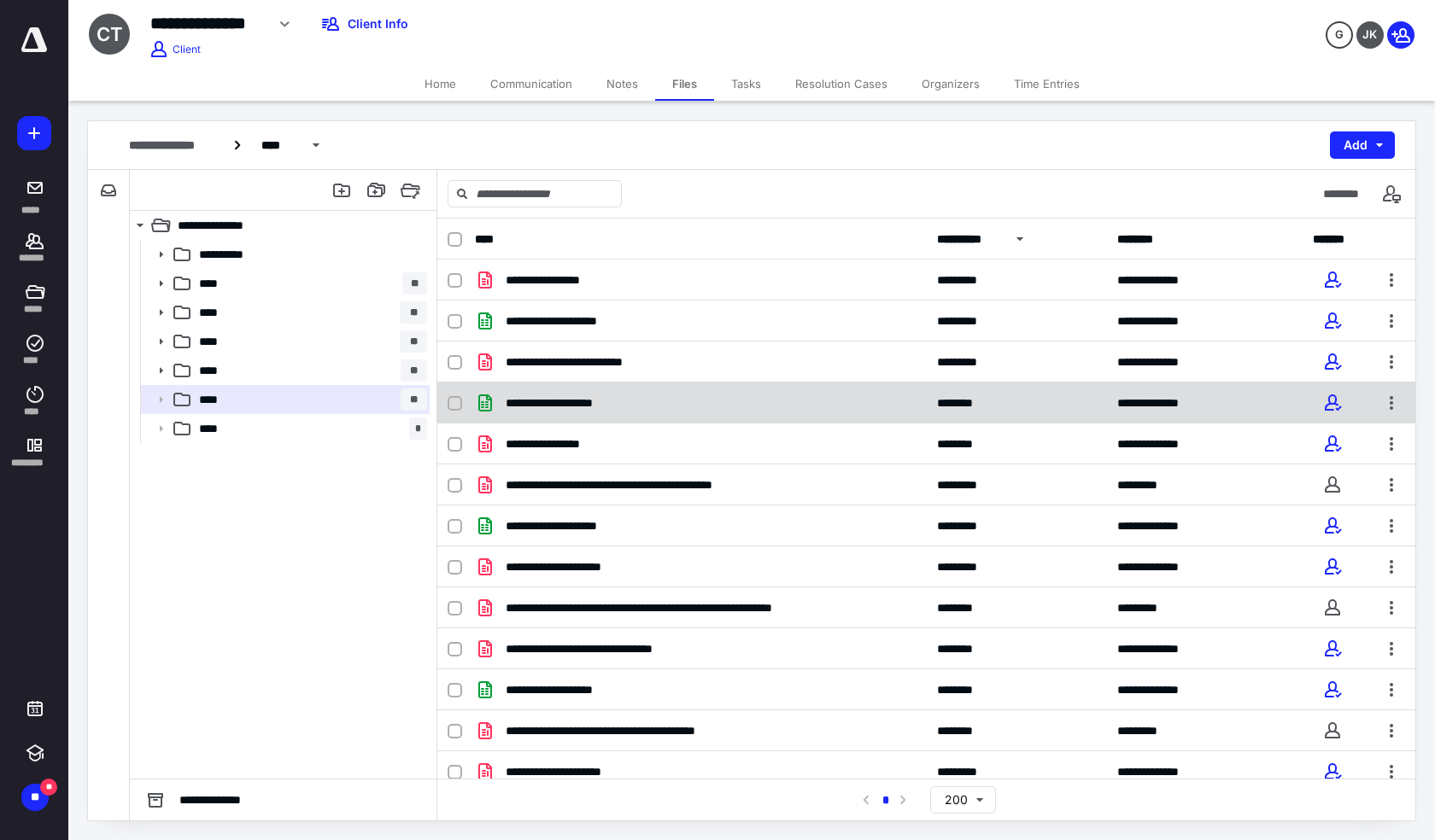 click on "**********" at bounding box center (926, 403) 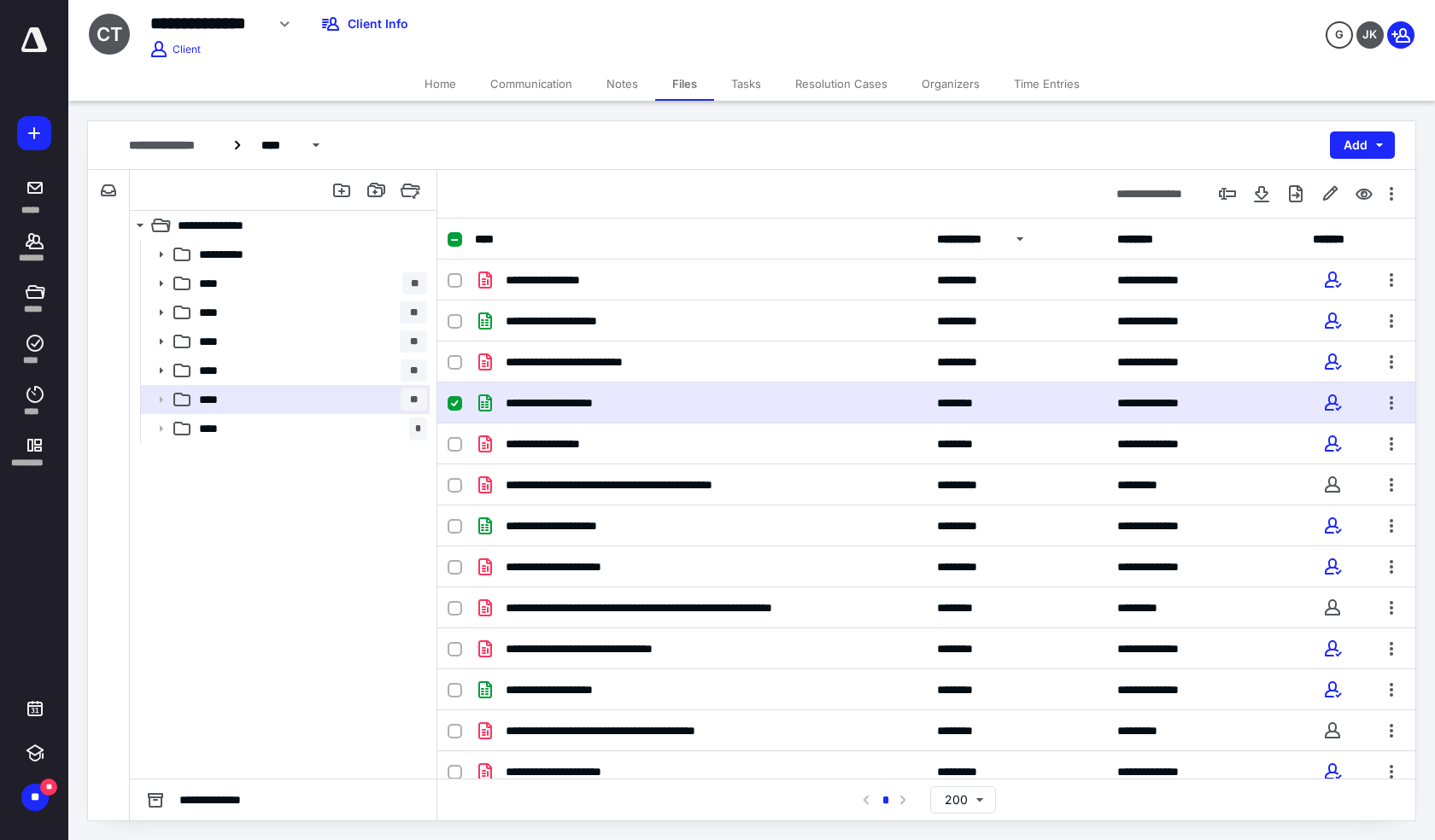click on "**********" at bounding box center [926, 403] 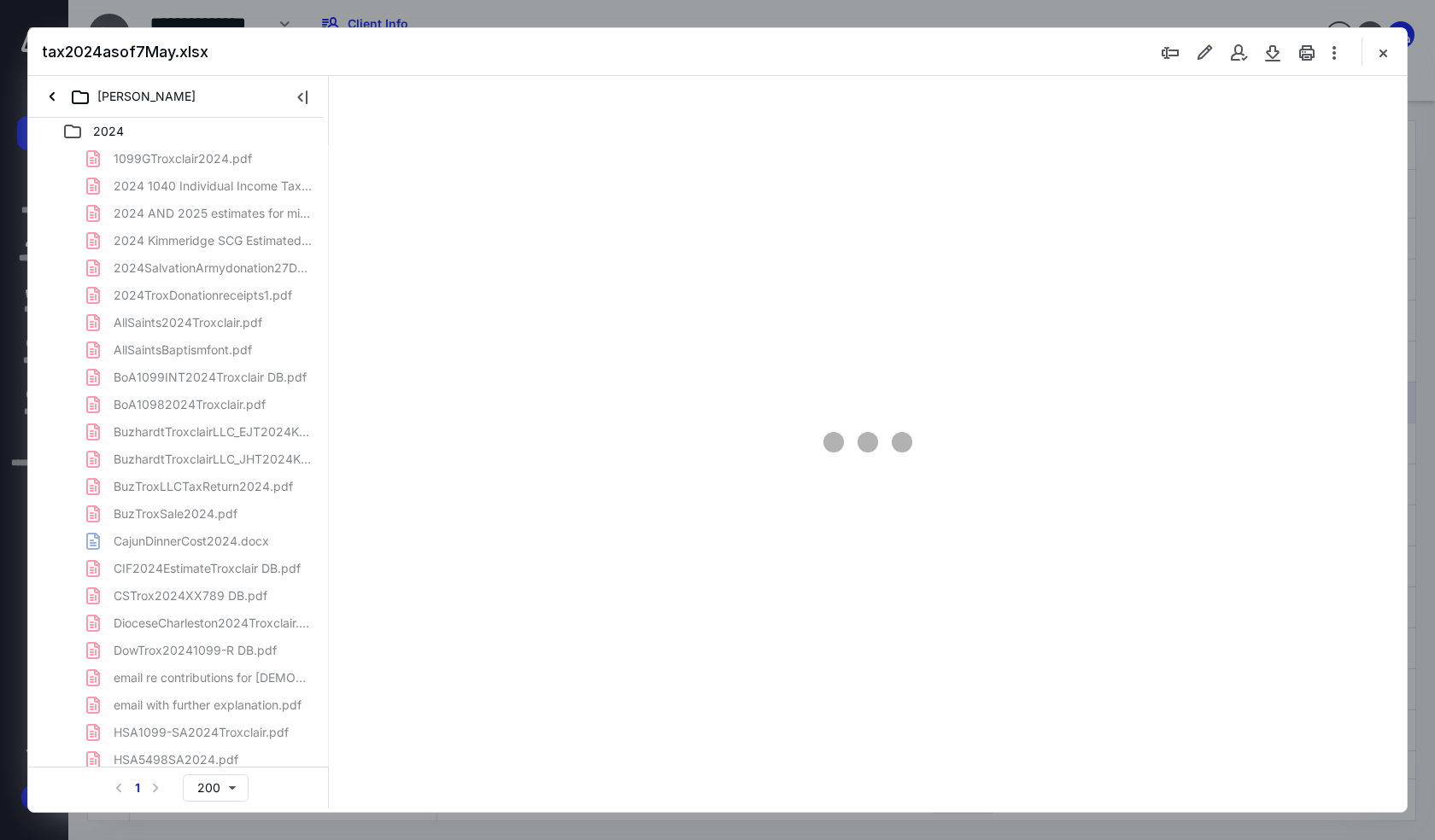 scroll, scrollTop: 0, scrollLeft: 0, axis: both 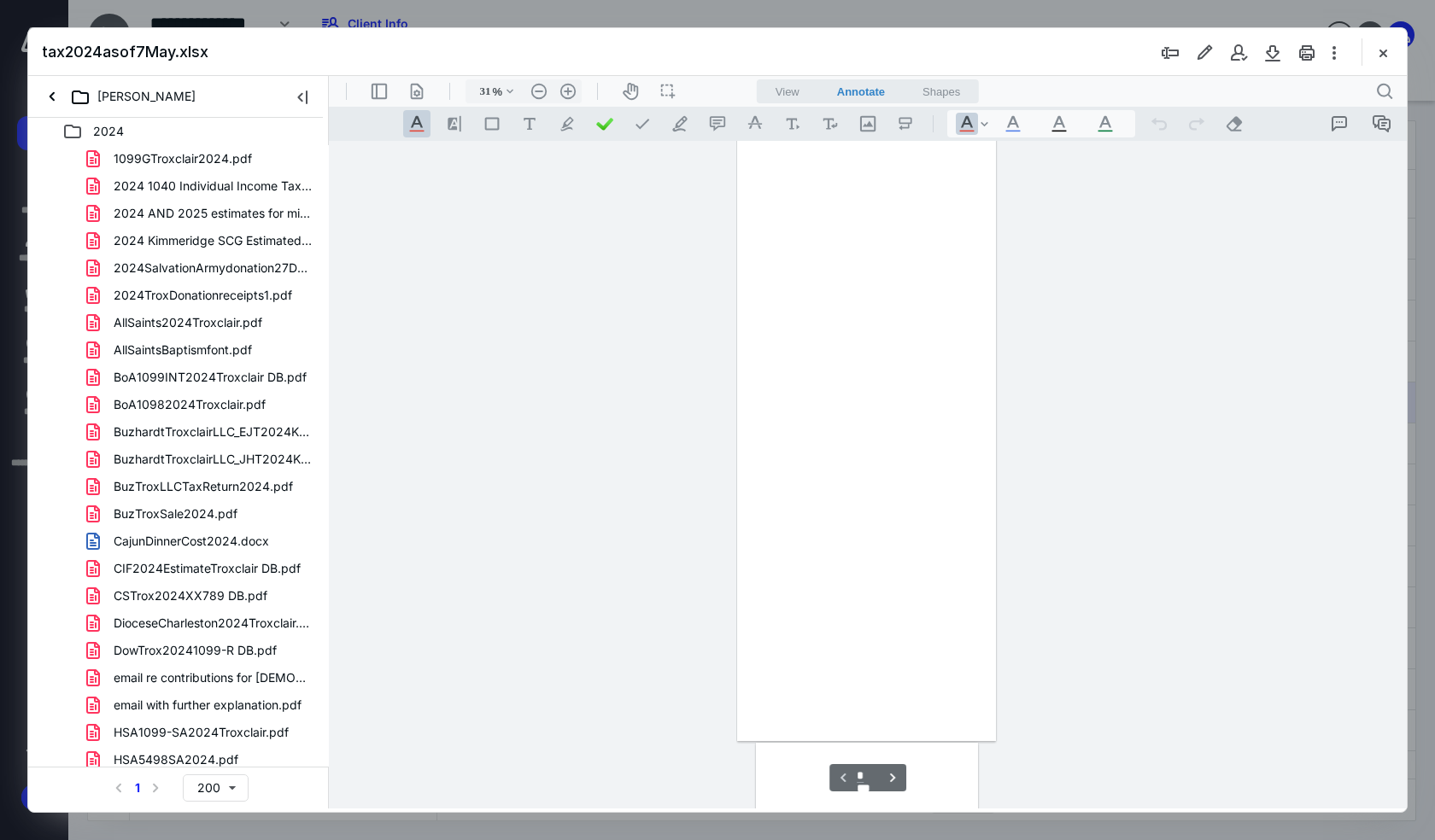 type on "126" 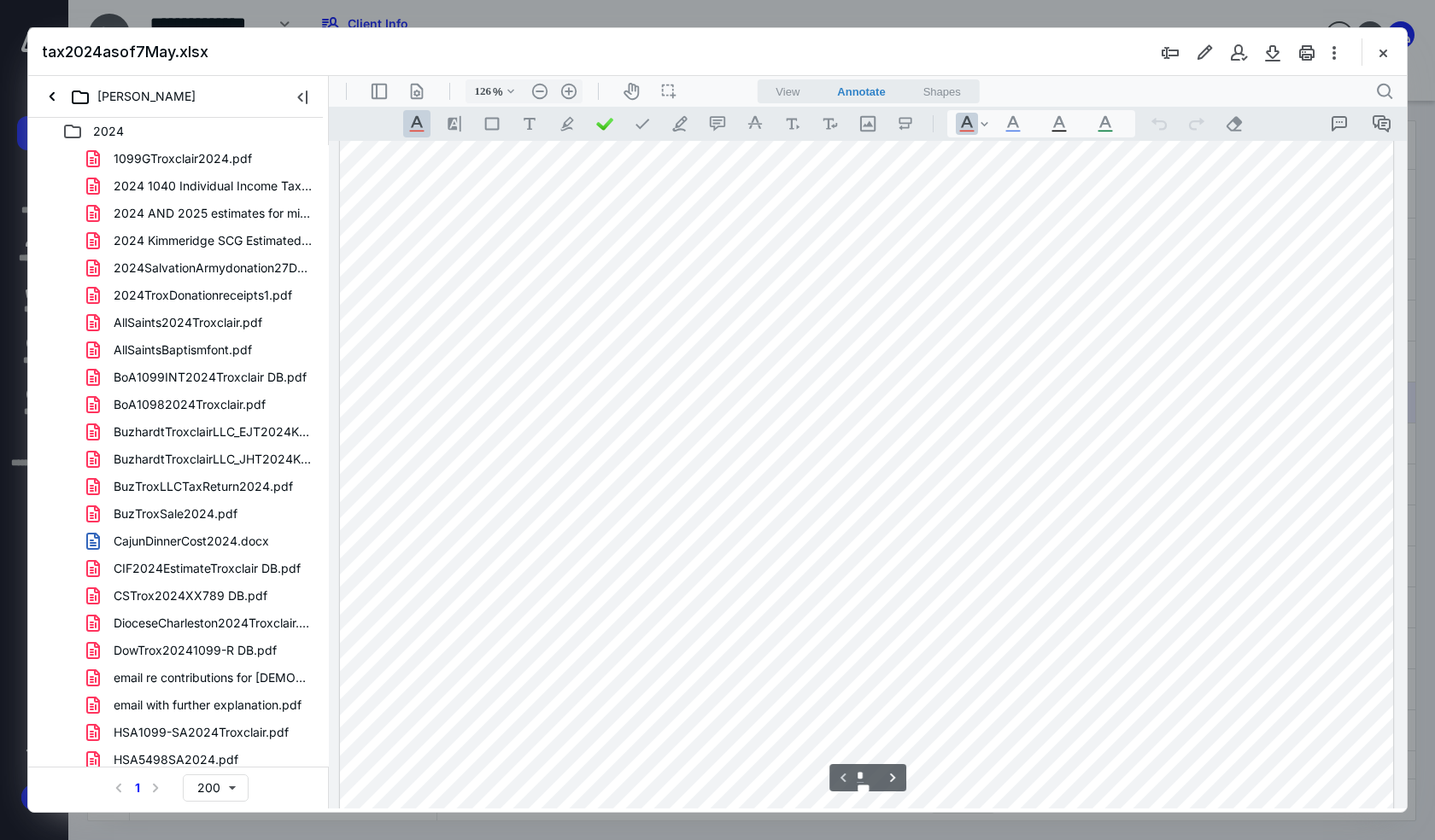 scroll, scrollTop: 267, scrollLeft: 0, axis: vertical 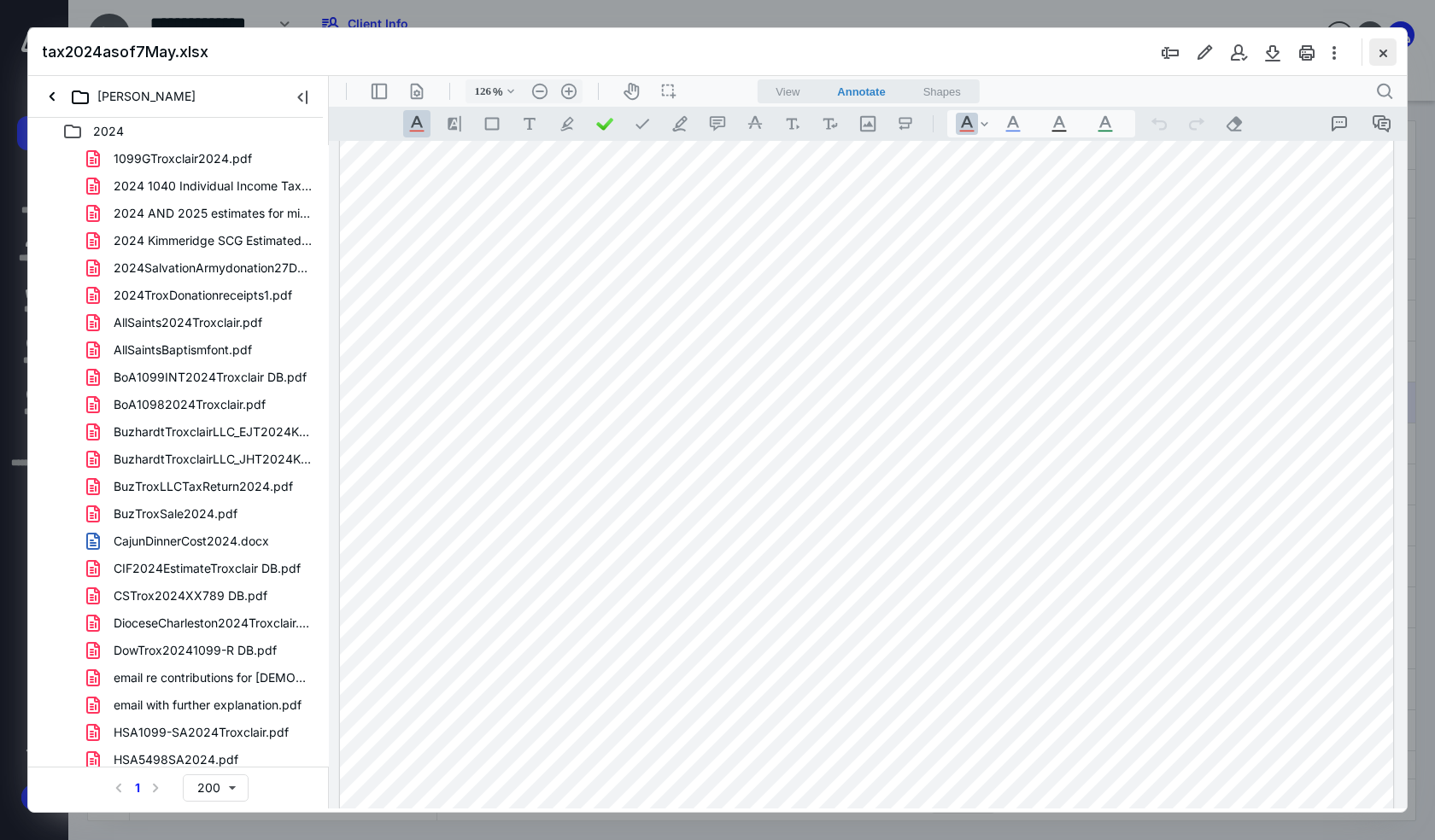 click at bounding box center [1383, 52] 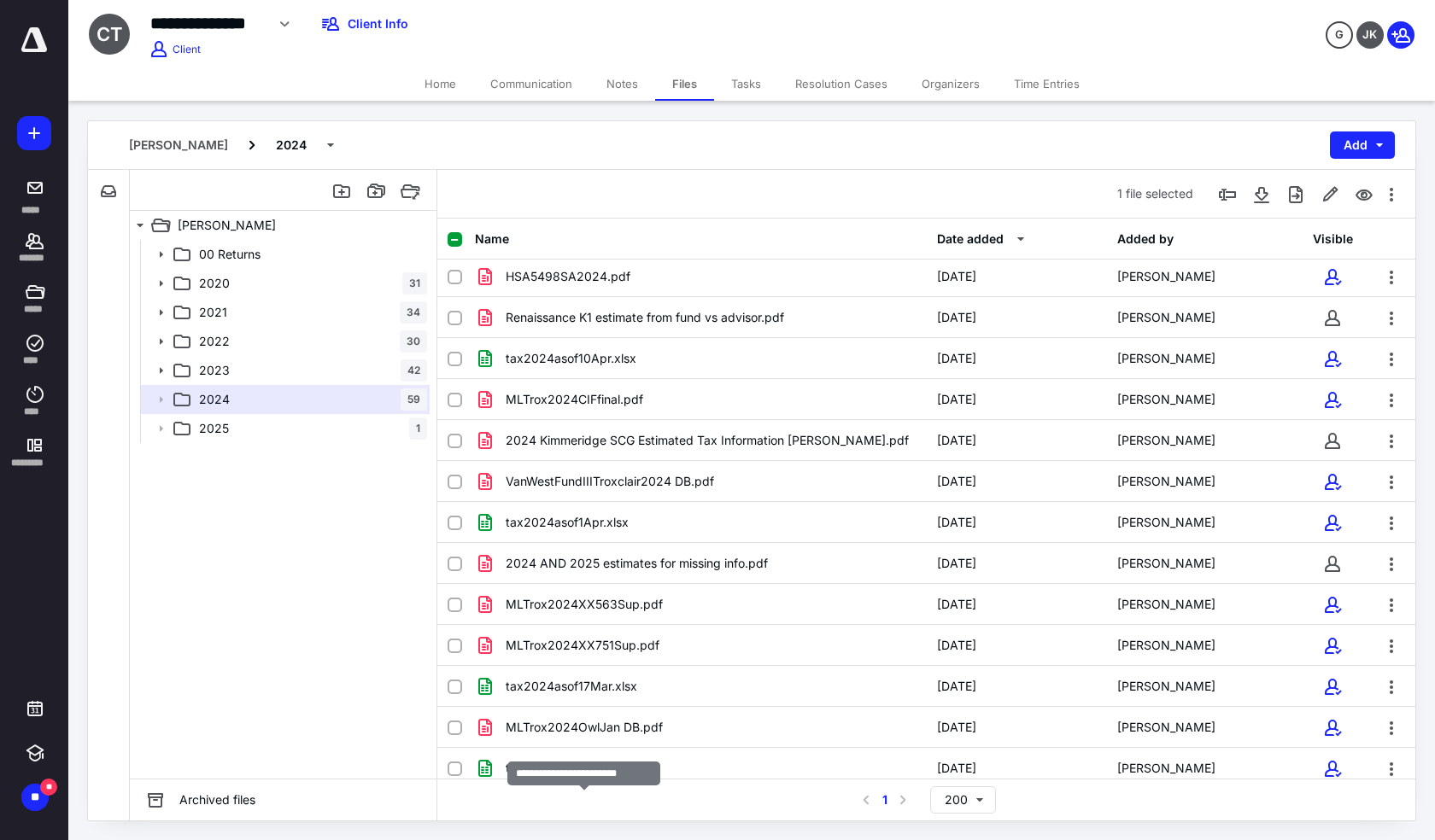scroll, scrollTop: 164, scrollLeft: 0, axis: vertical 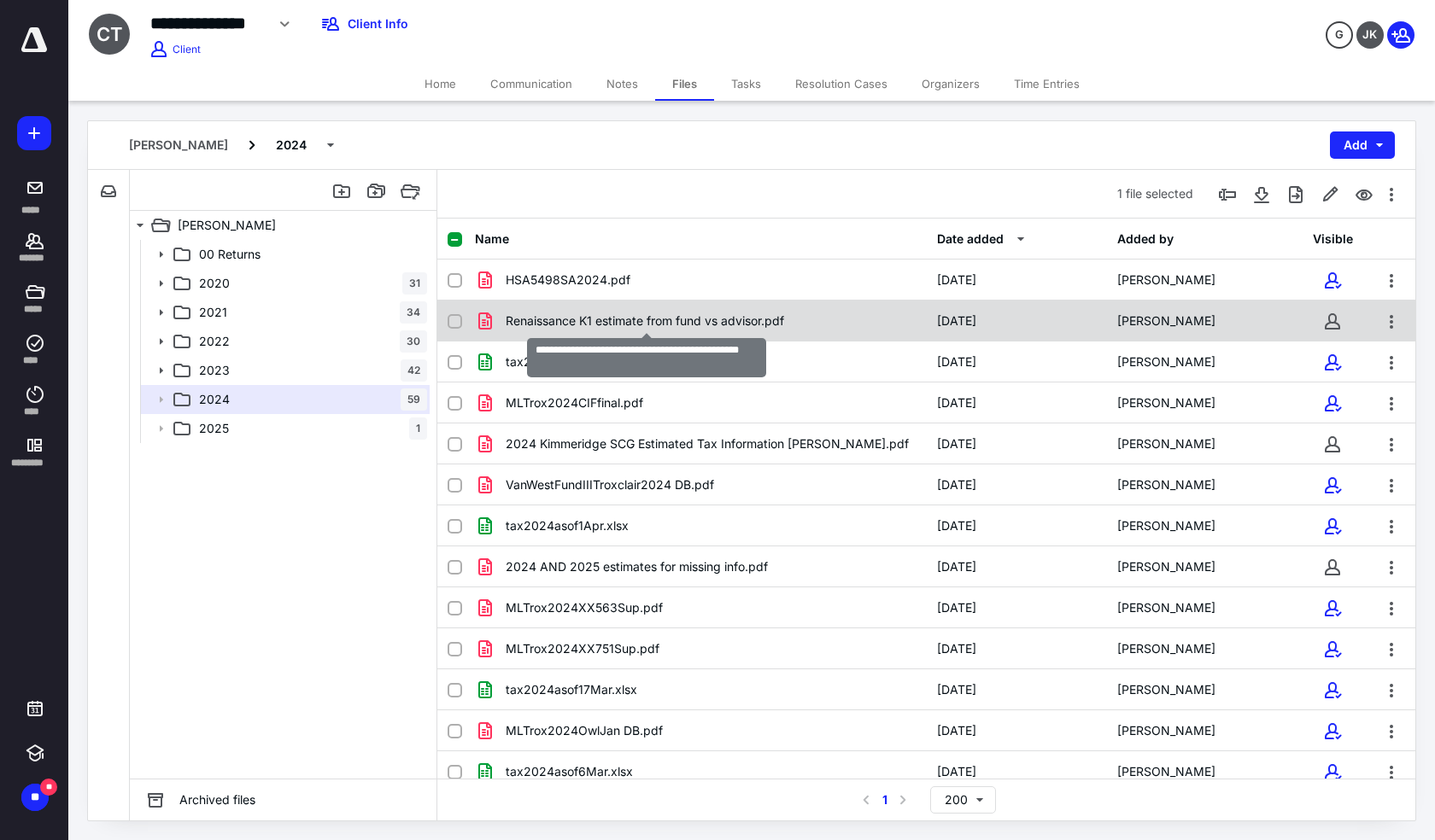 click on "Renaissance K1 estimate from fund vs advisor.pdf" at bounding box center [645, 321] 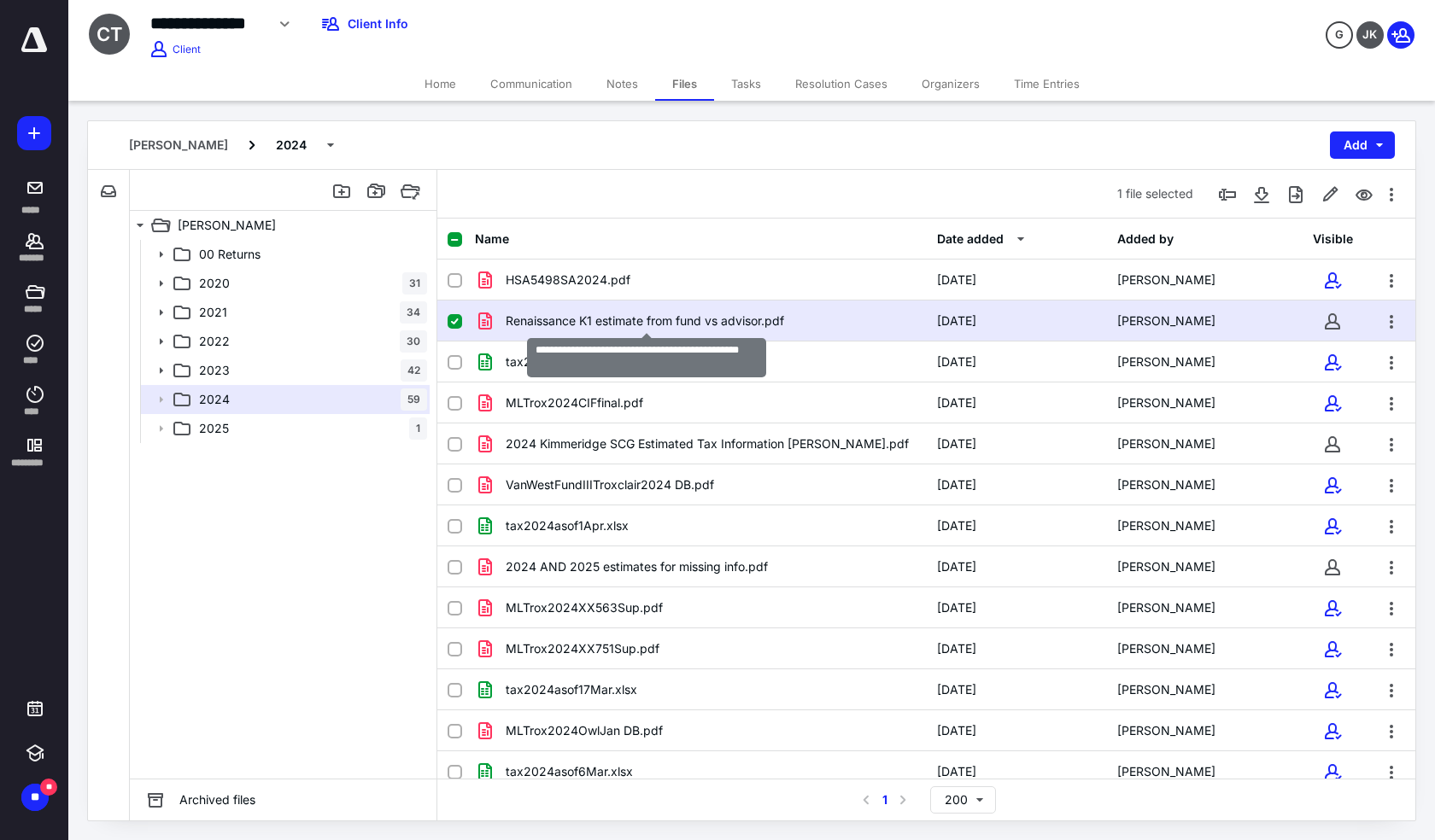 click on "Renaissance K1 estimate from fund vs advisor.pdf" at bounding box center [645, 321] 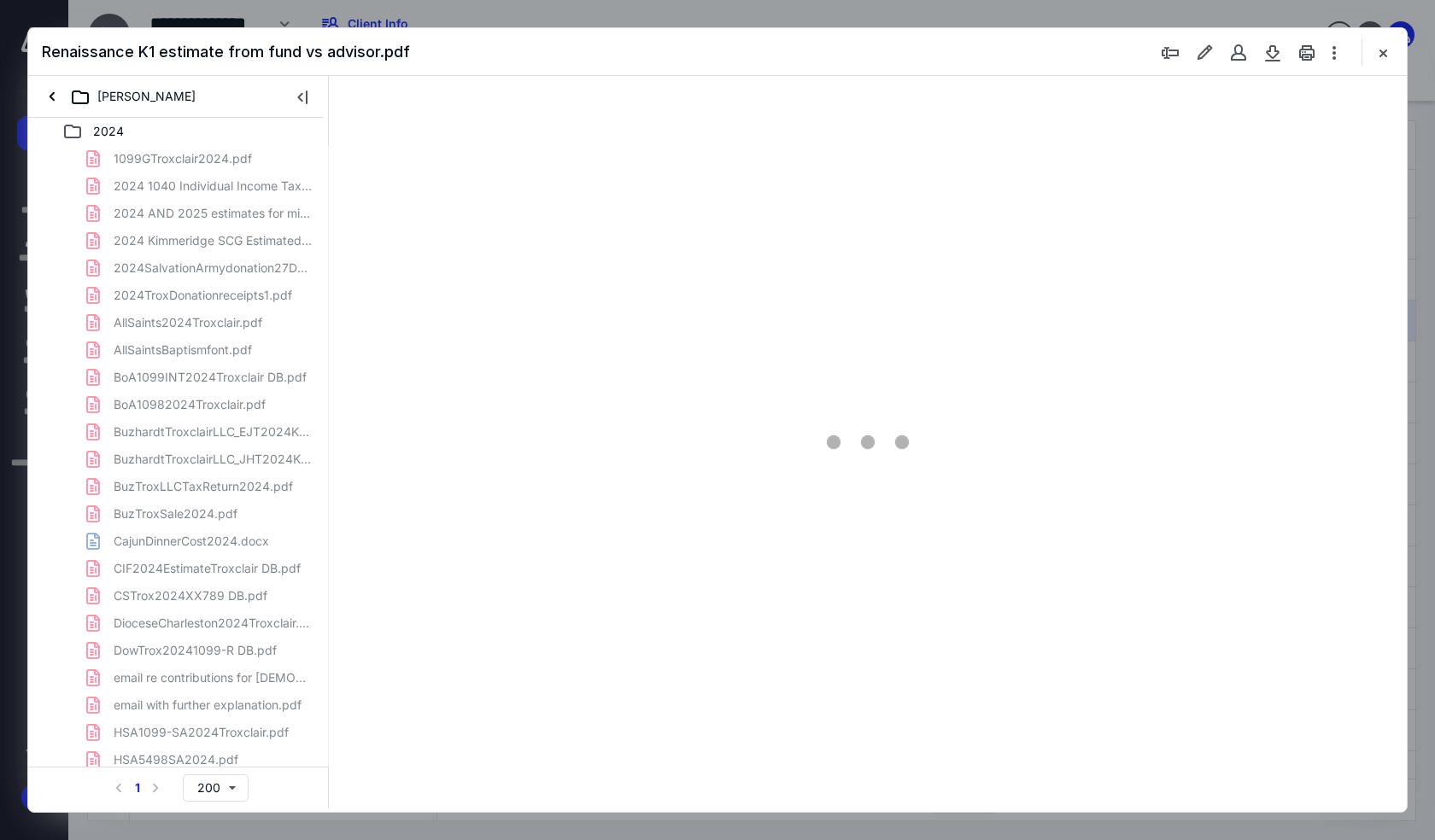 scroll, scrollTop: 0, scrollLeft: 0, axis: both 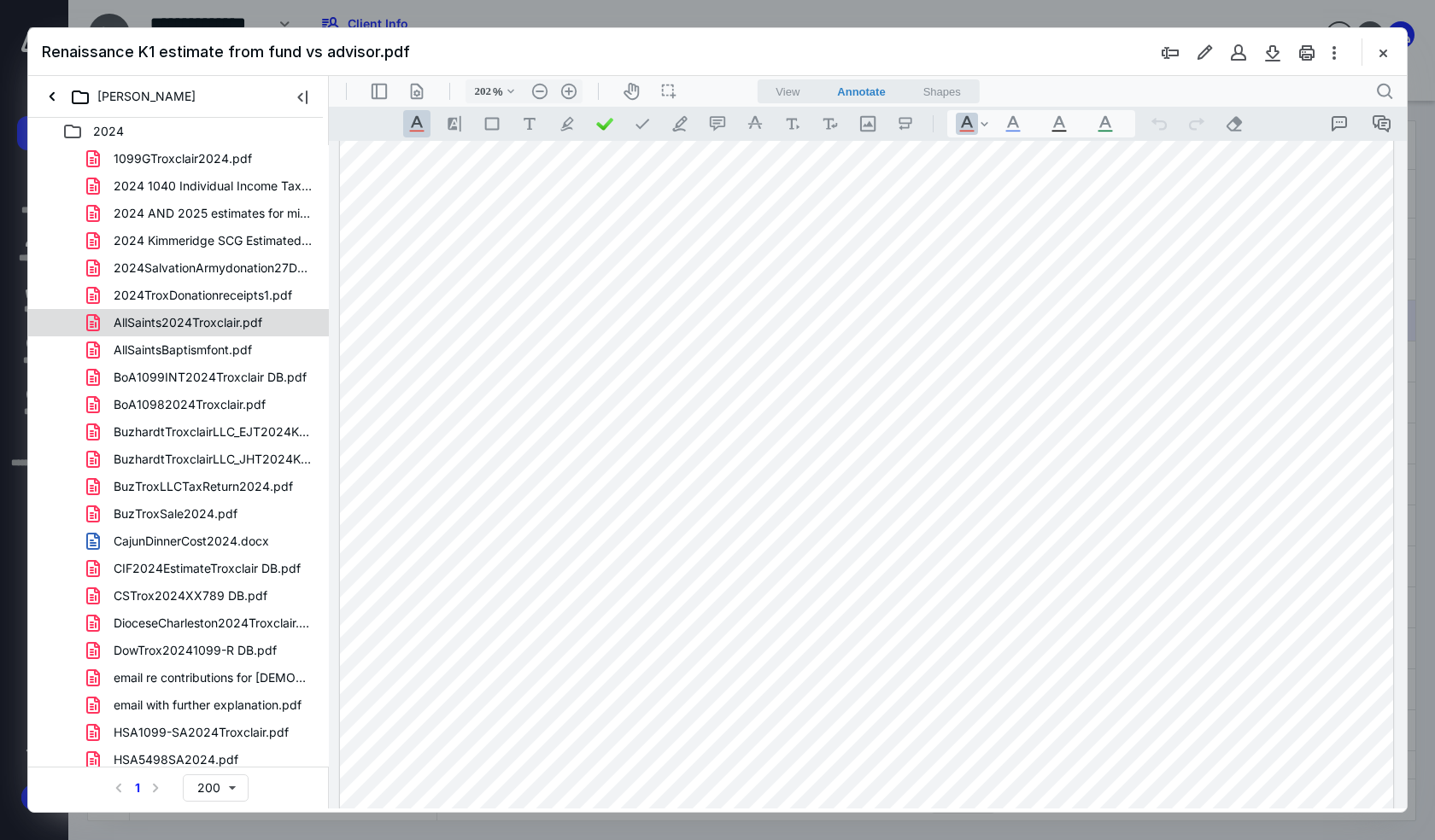 click on "AllSaints2024Troxclair.pdf" at bounding box center [202, 323] 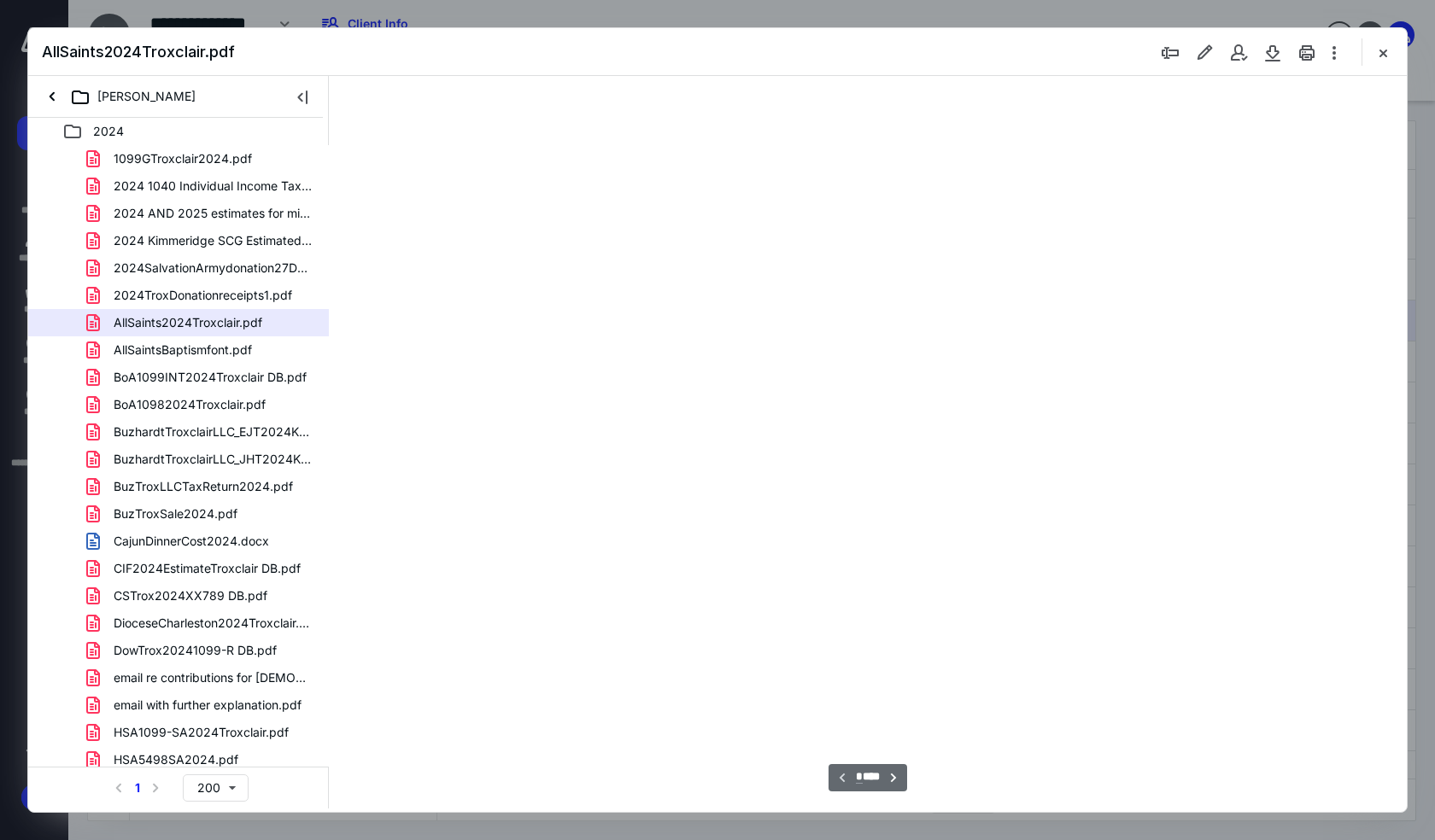 type on "202" 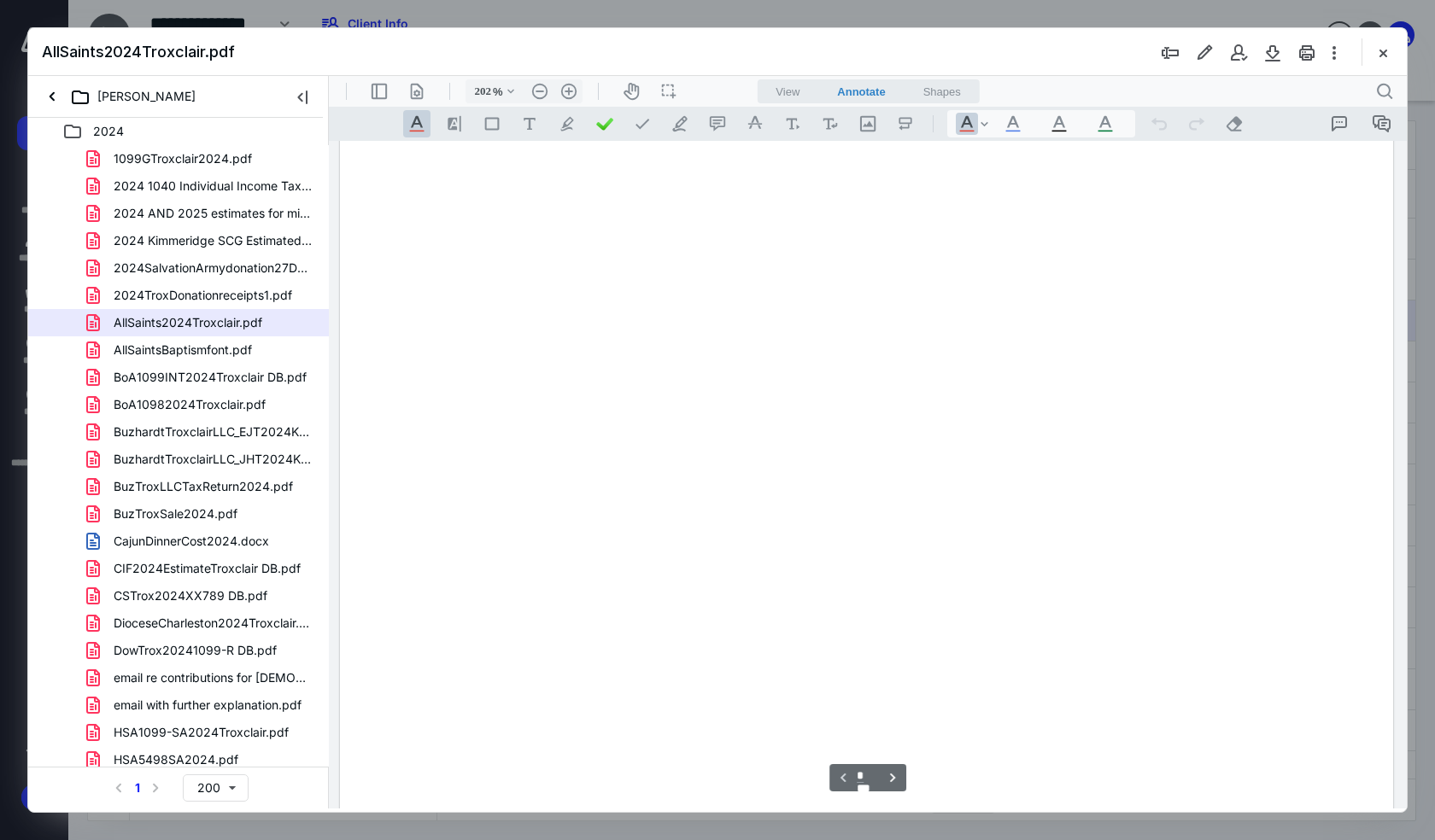 scroll, scrollTop: 72, scrollLeft: 0, axis: vertical 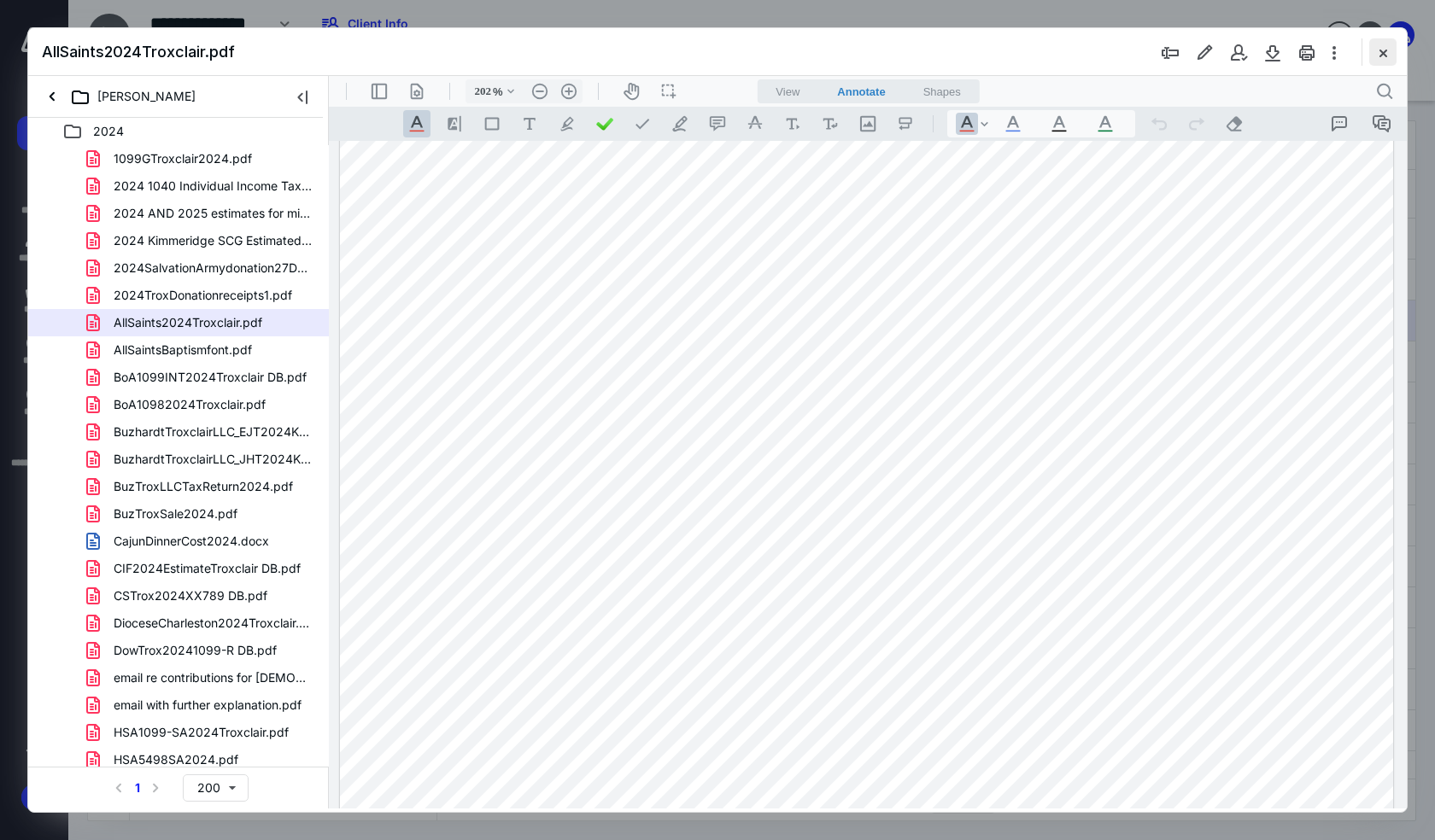 click at bounding box center [1383, 52] 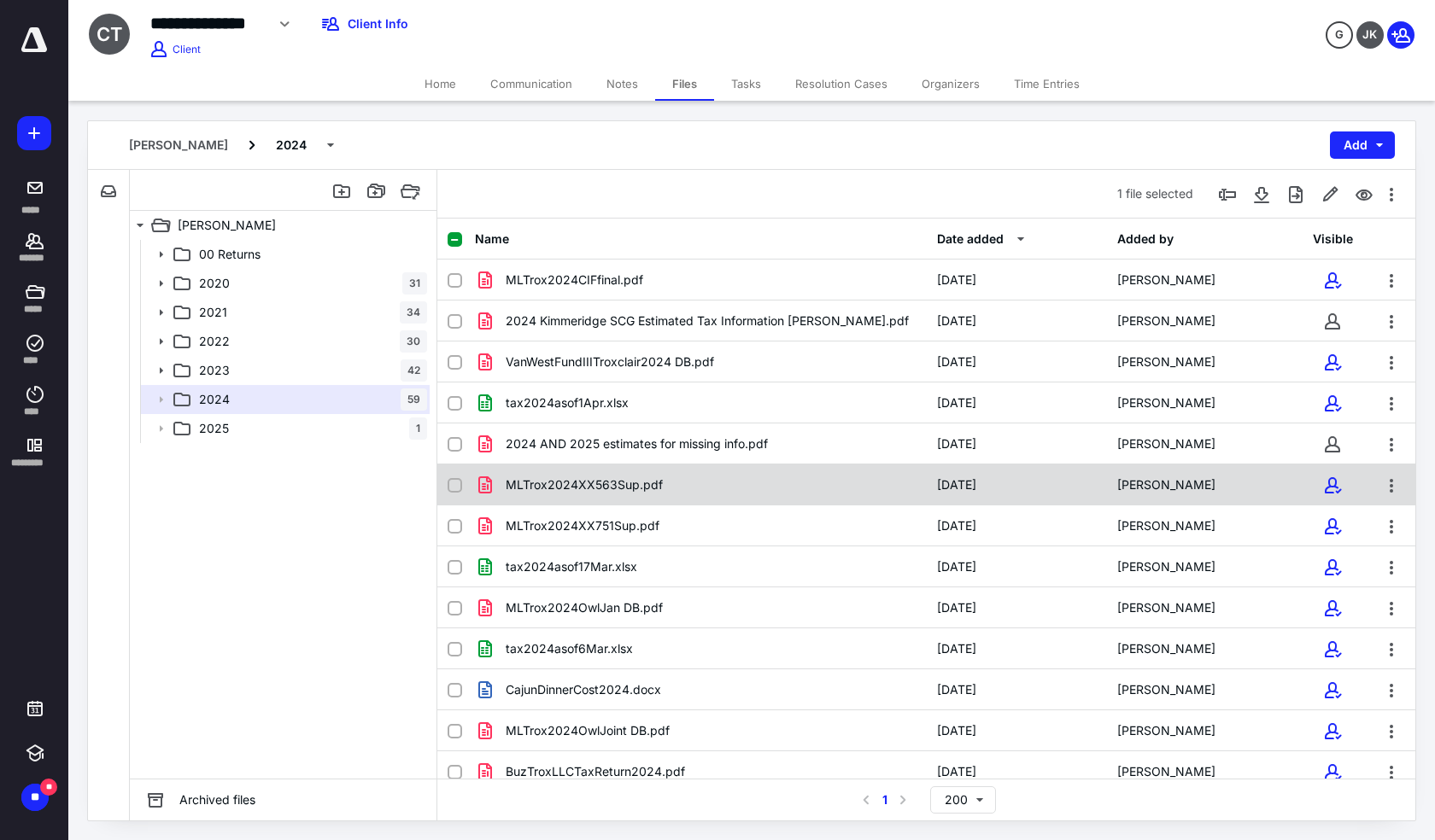 scroll, scrollTop: 288, scrollLeft: 0, axis: vertical 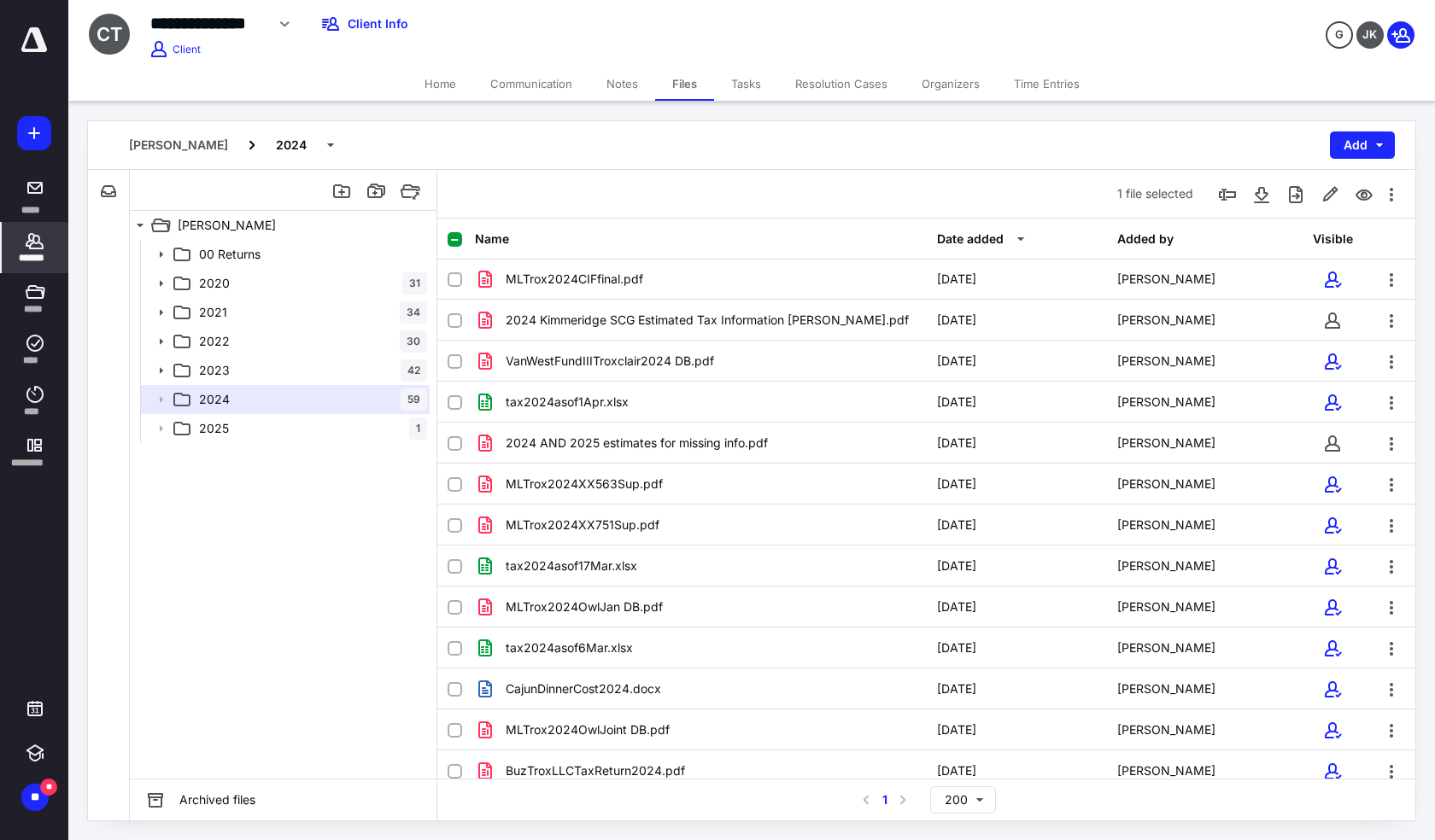 click on "*******" at bounding box center (35, 248) 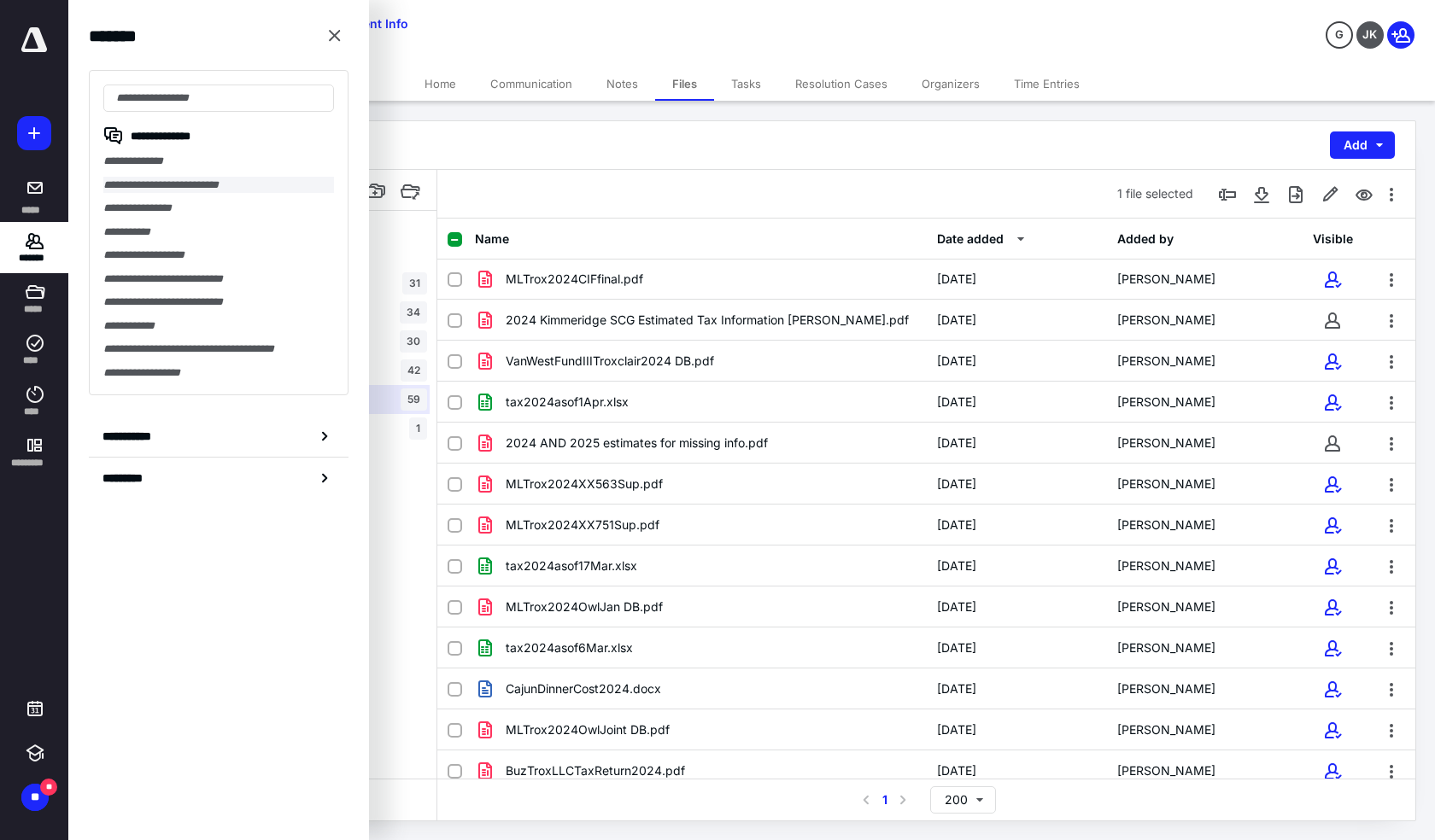 click on "**********" at bounding box center (219, 185) 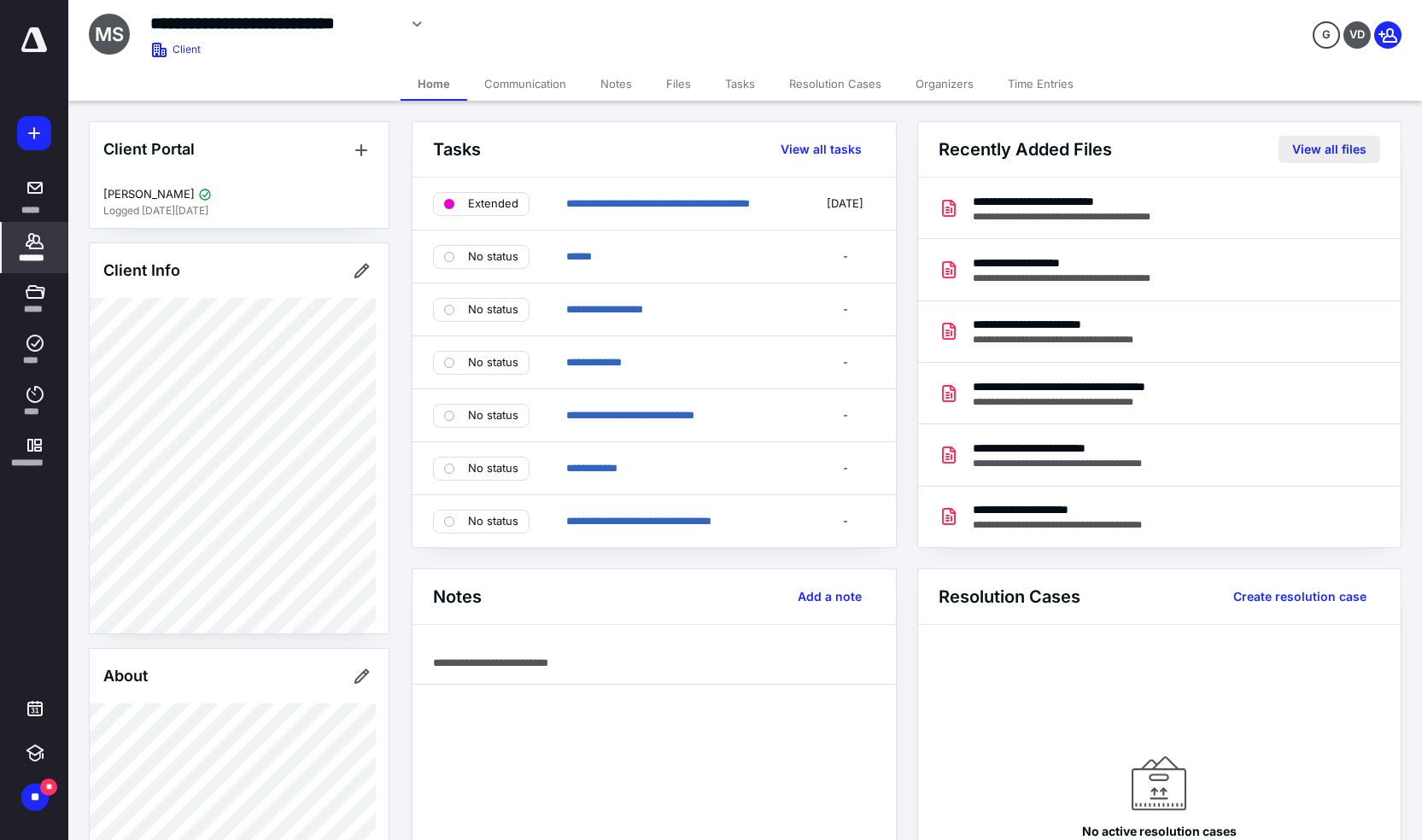 click on "View all files" at bounding box center (1329, 149) 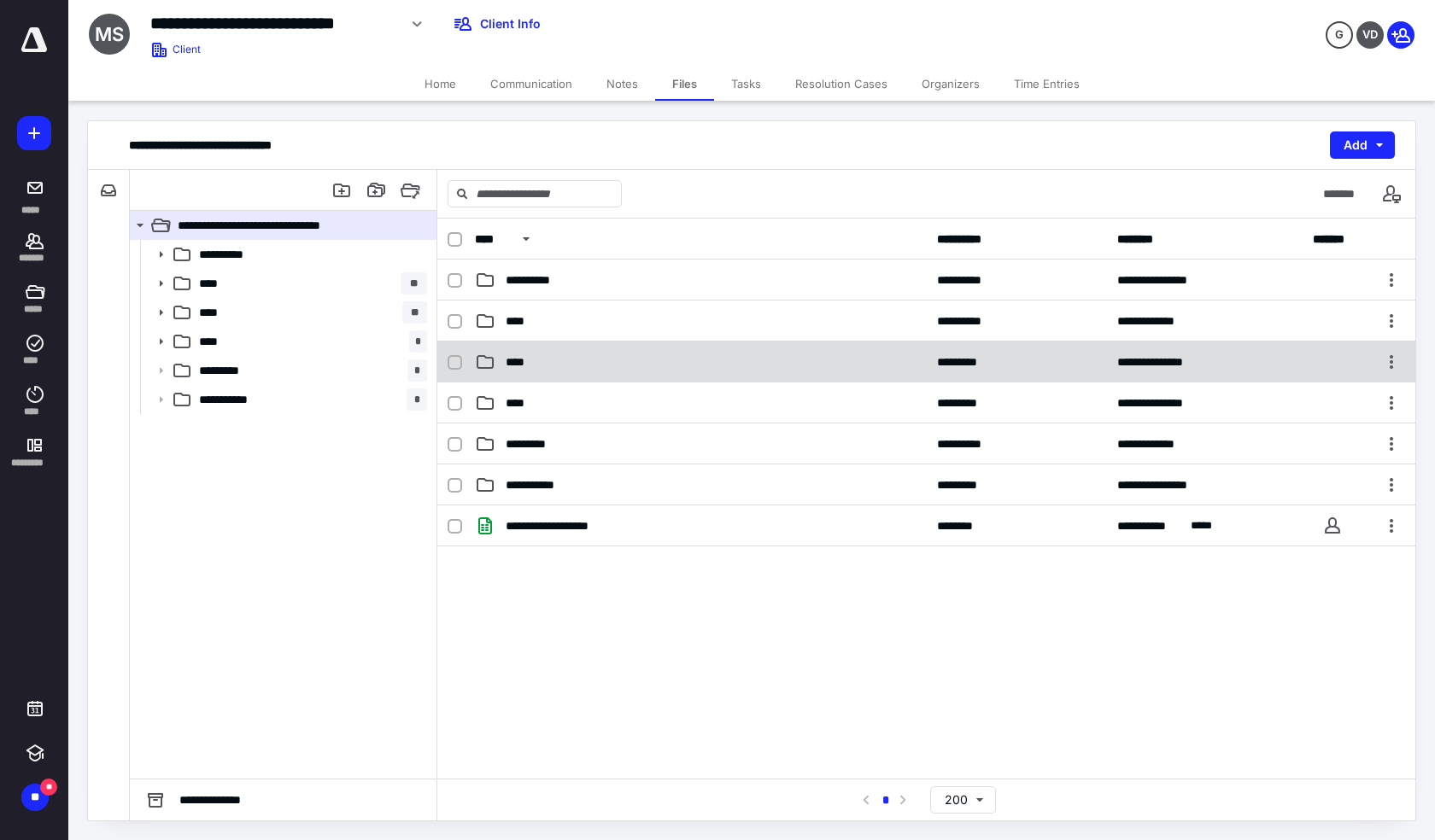 click on "****" at bounding box center (700, 362) 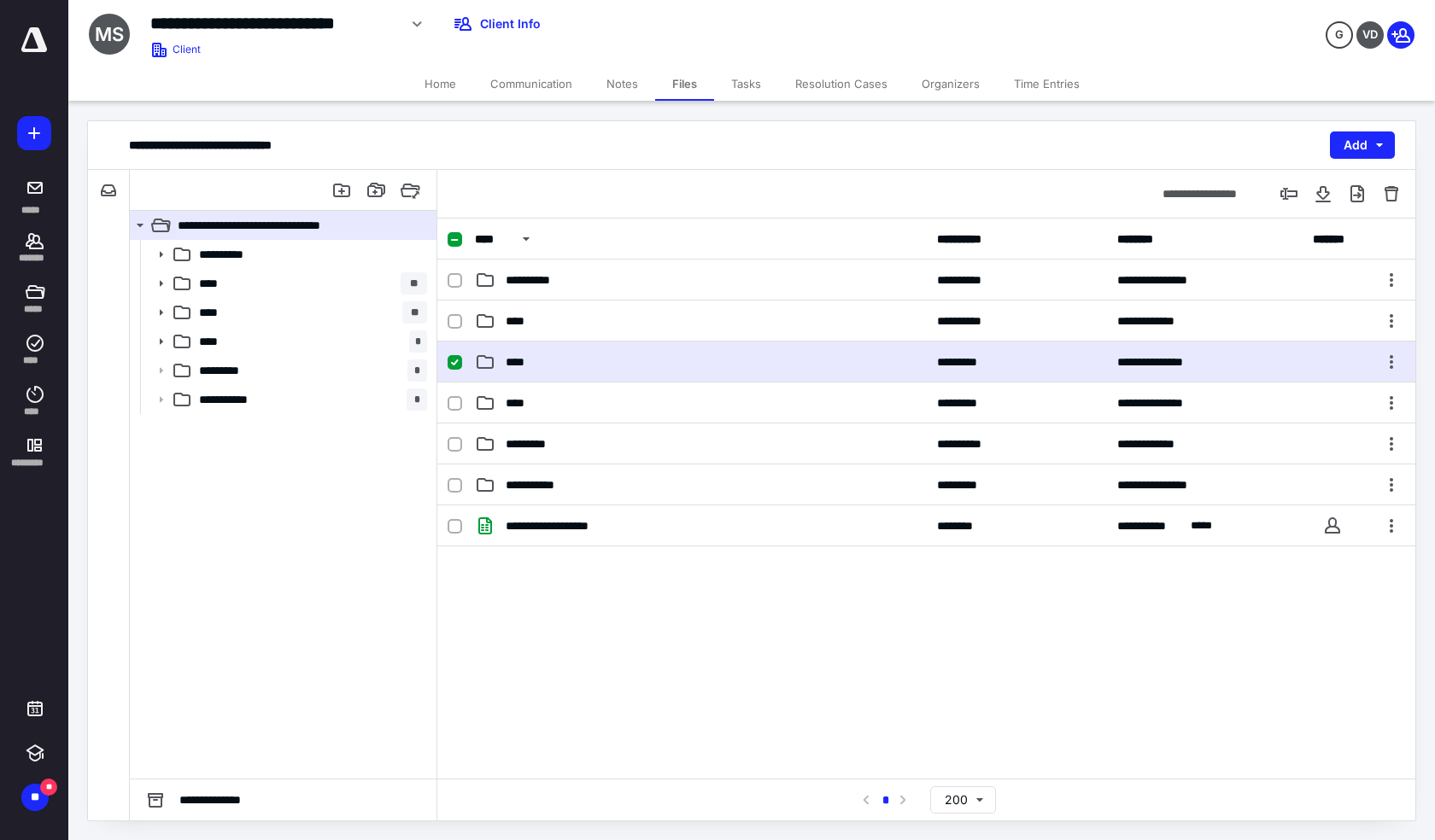click on "****" at bounding box center [700, 362] 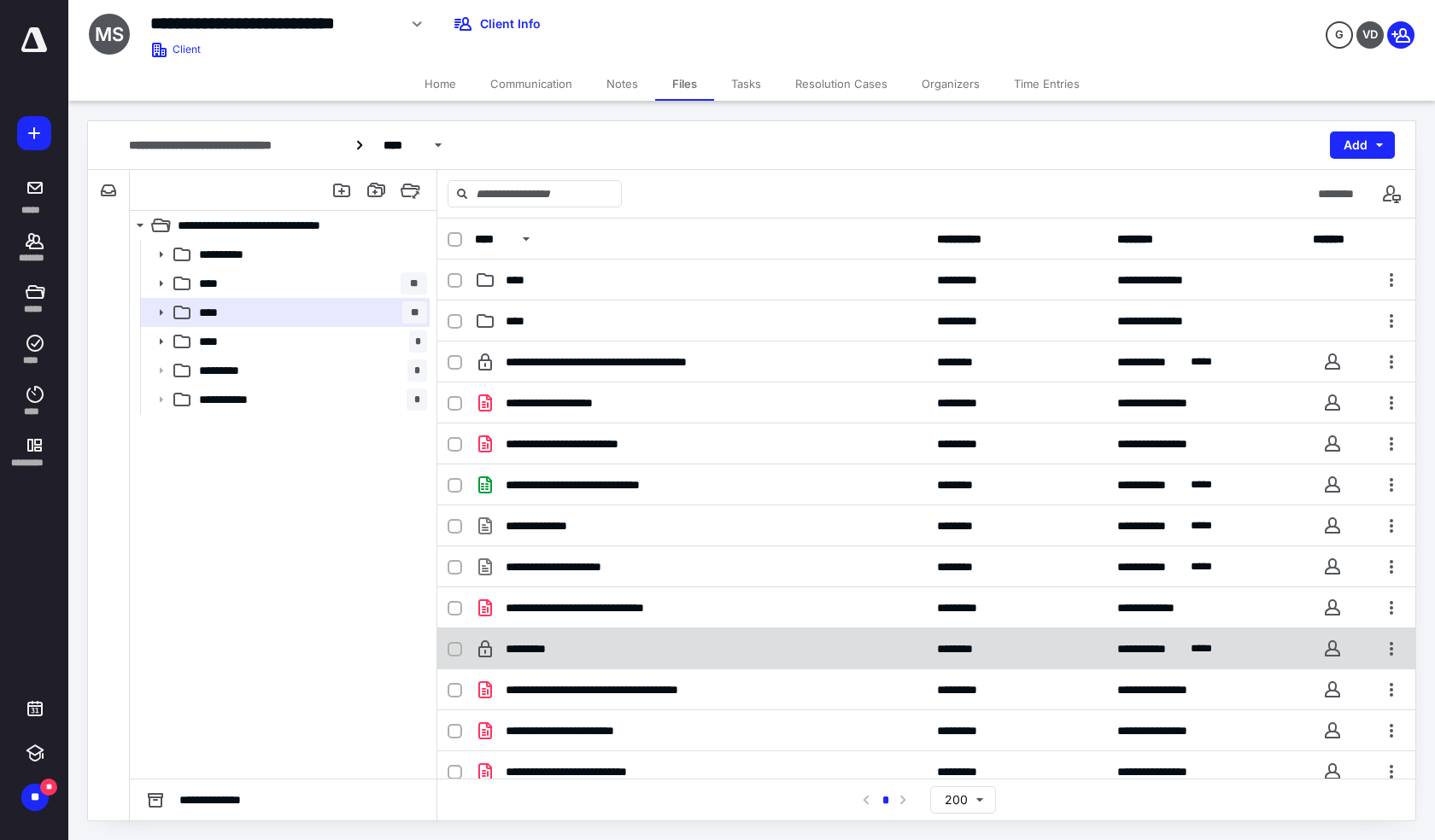 click on "*********" at bounding box center (700, 649) 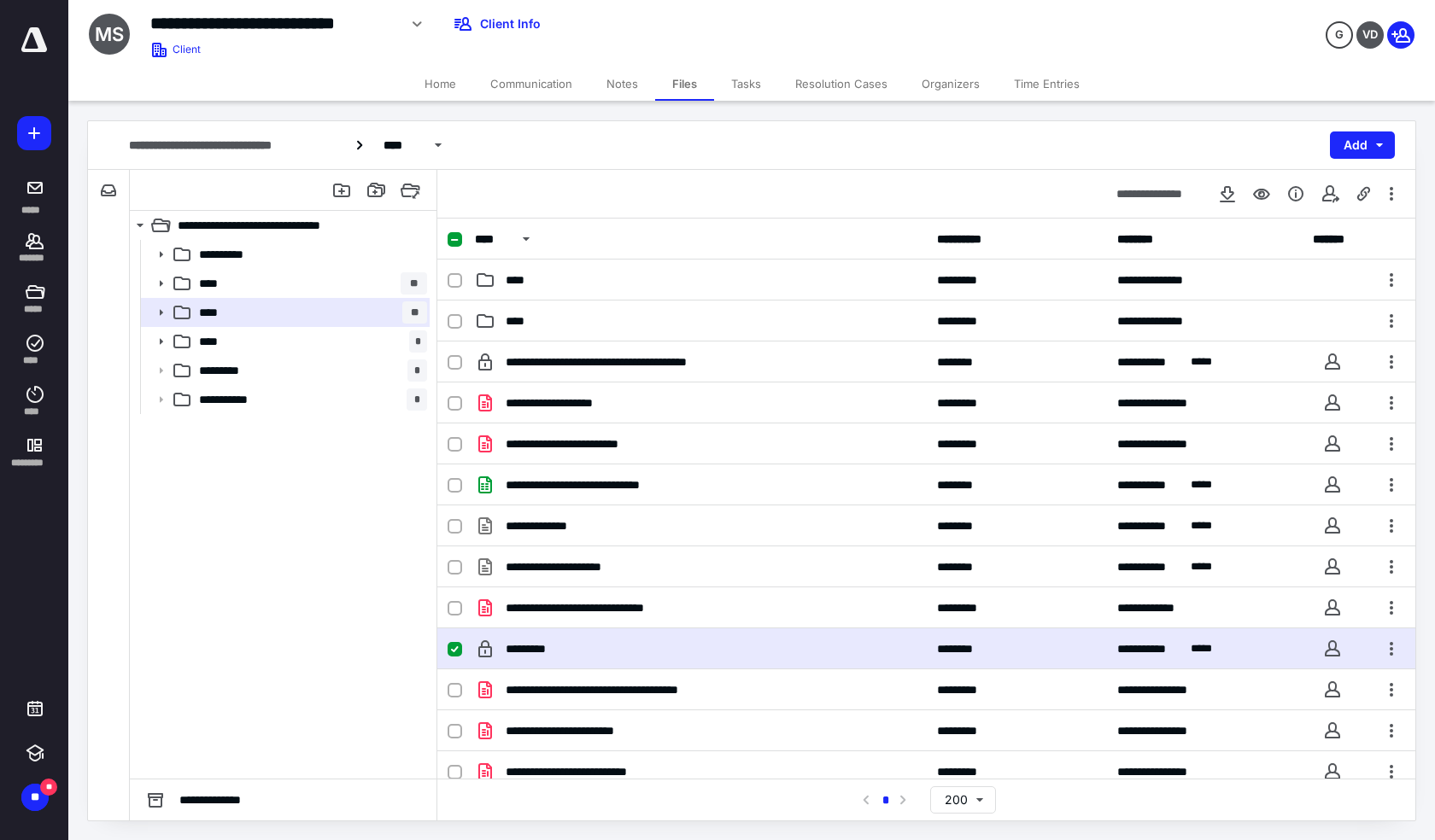 click on "*********" at bounding box center (700, 649) 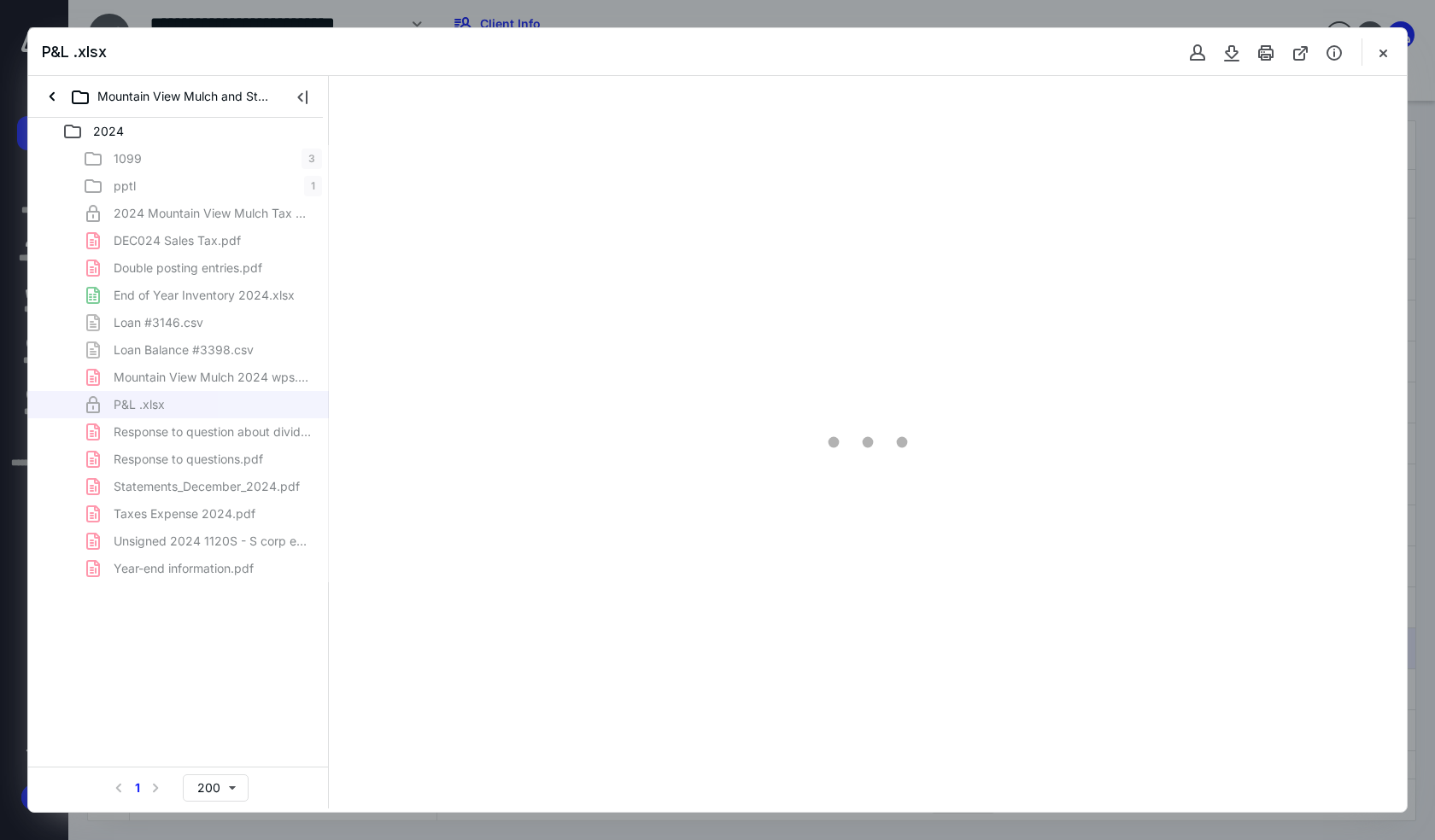scroll, scrollTop: 0, scrollLeft: 0, axis: both 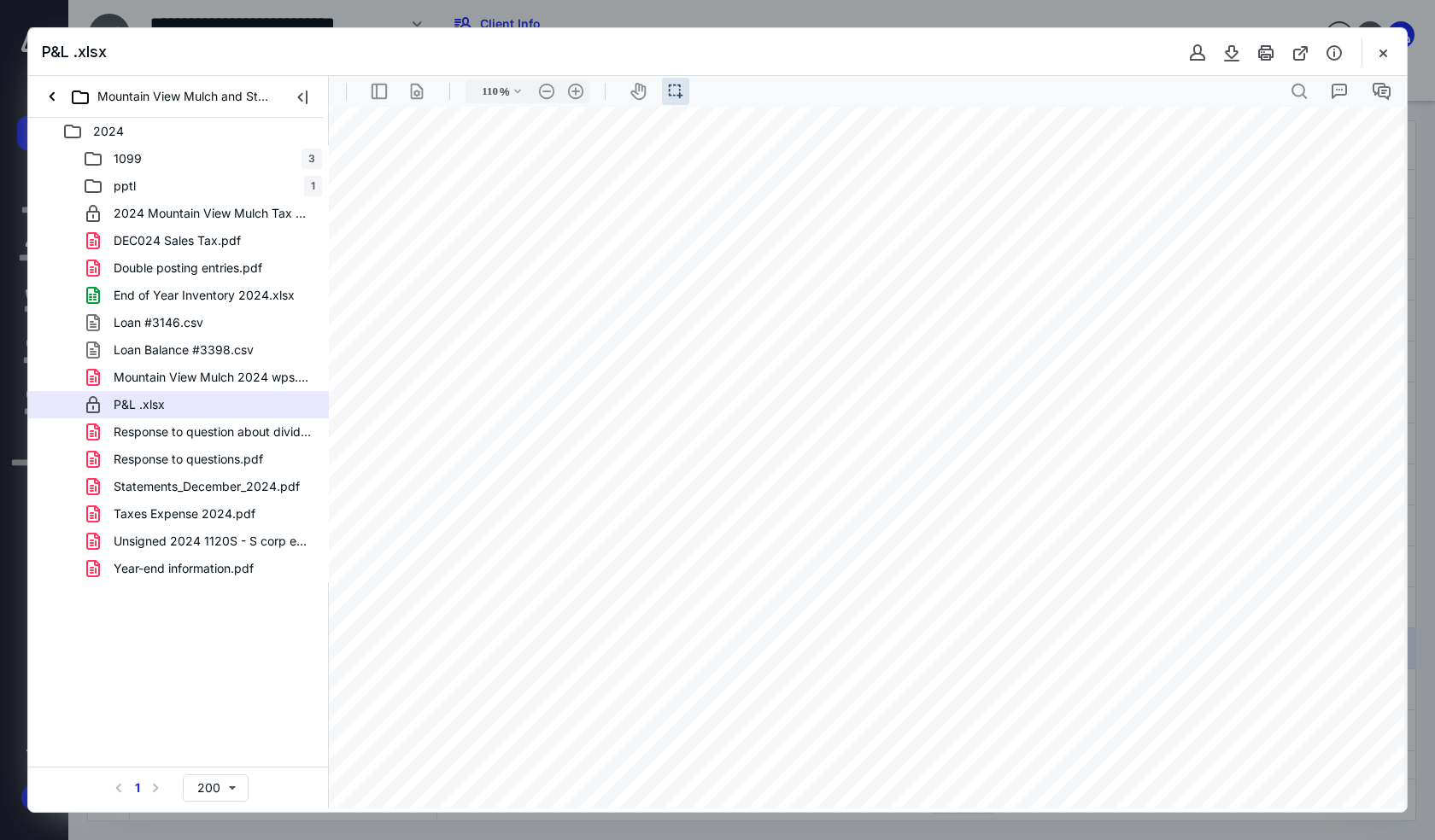 type on "135" 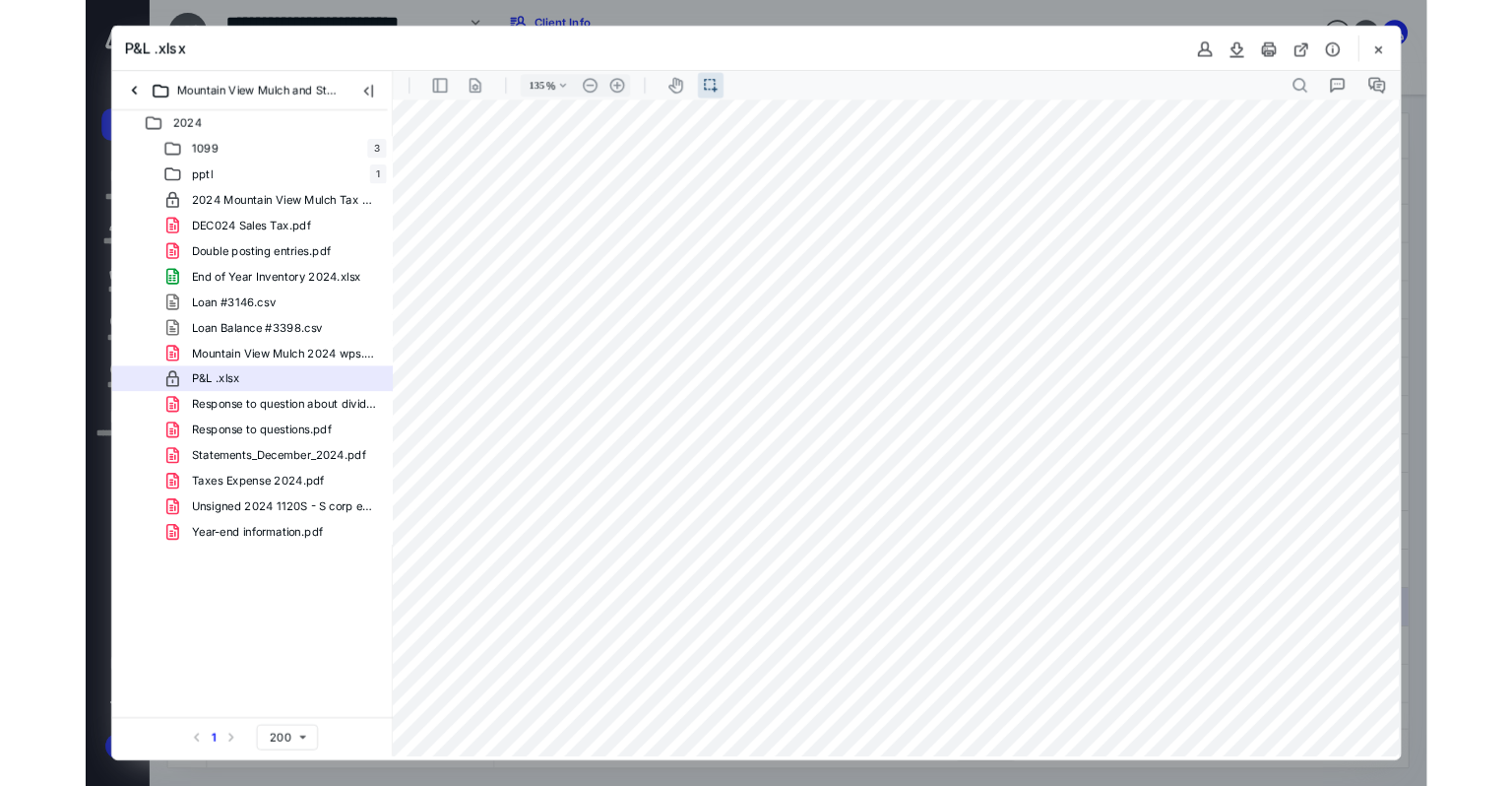 scroll, scrollTop: 195, scrollLeft: 62, axis: both 